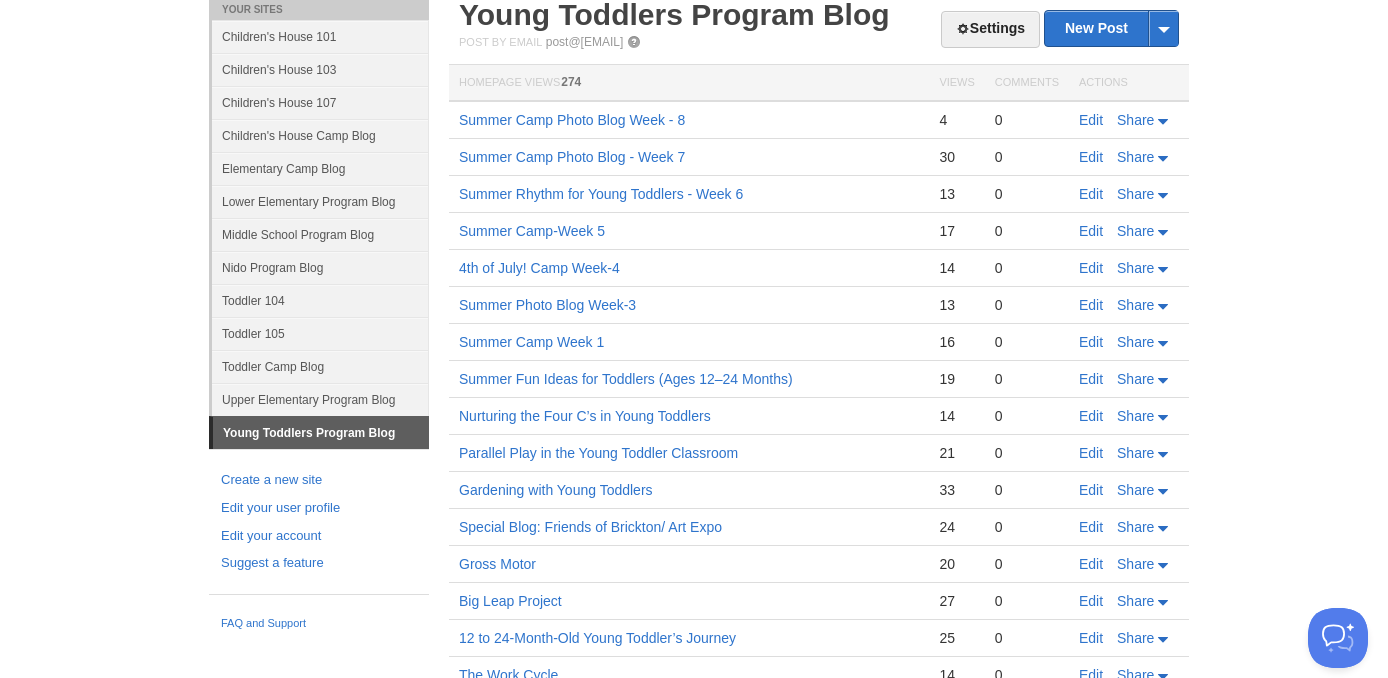 scroll, scrollTop: 0, scrollLeft: 0, axis: both 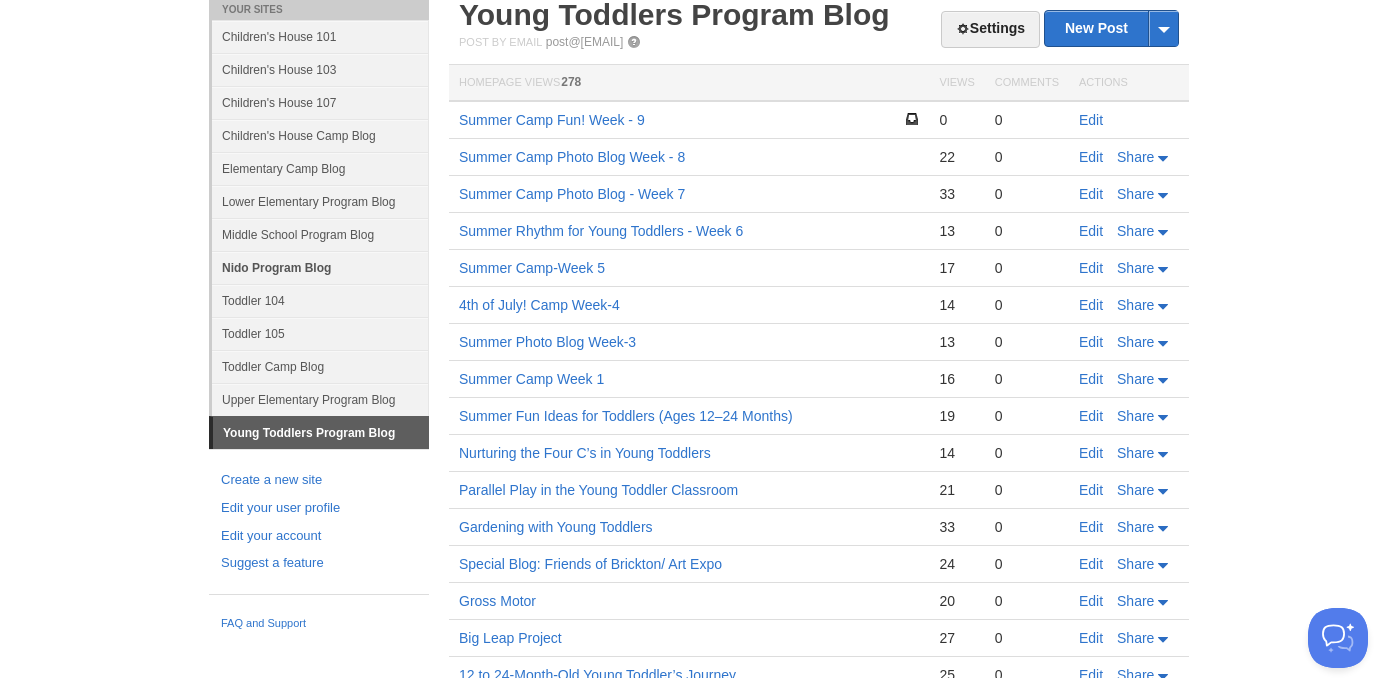 click on "Nido Program Blog" at bounding box center (320, 267) 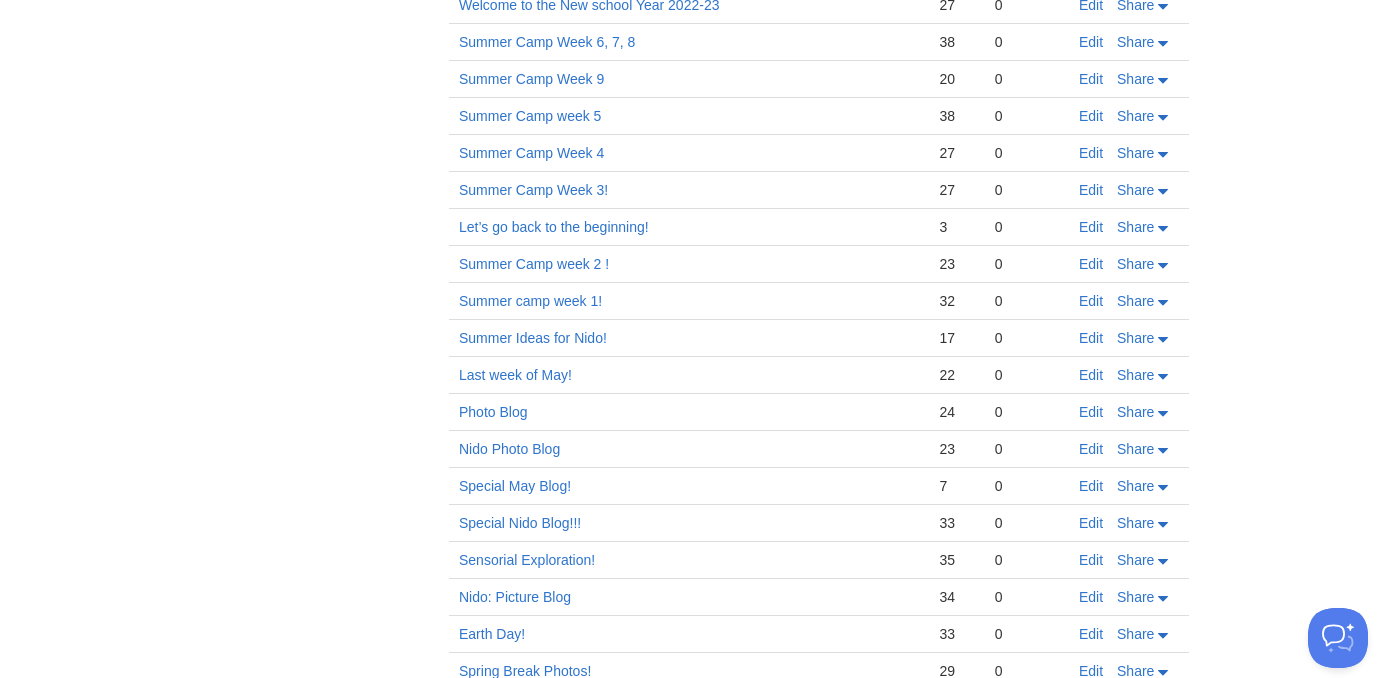 scroll, scrollTop: 4700, scrollLeft: 0, axis: vertical 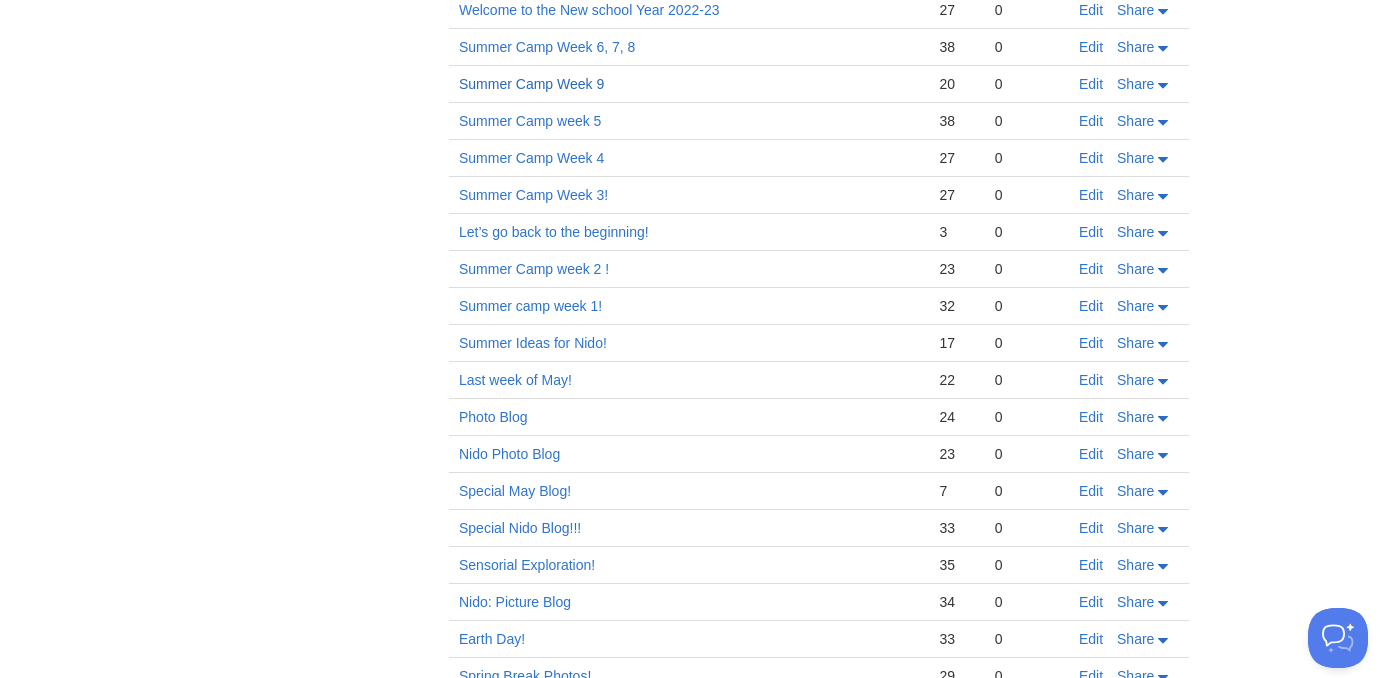 click on "Summer Camp Week 9" at bounding box center [531, 84] 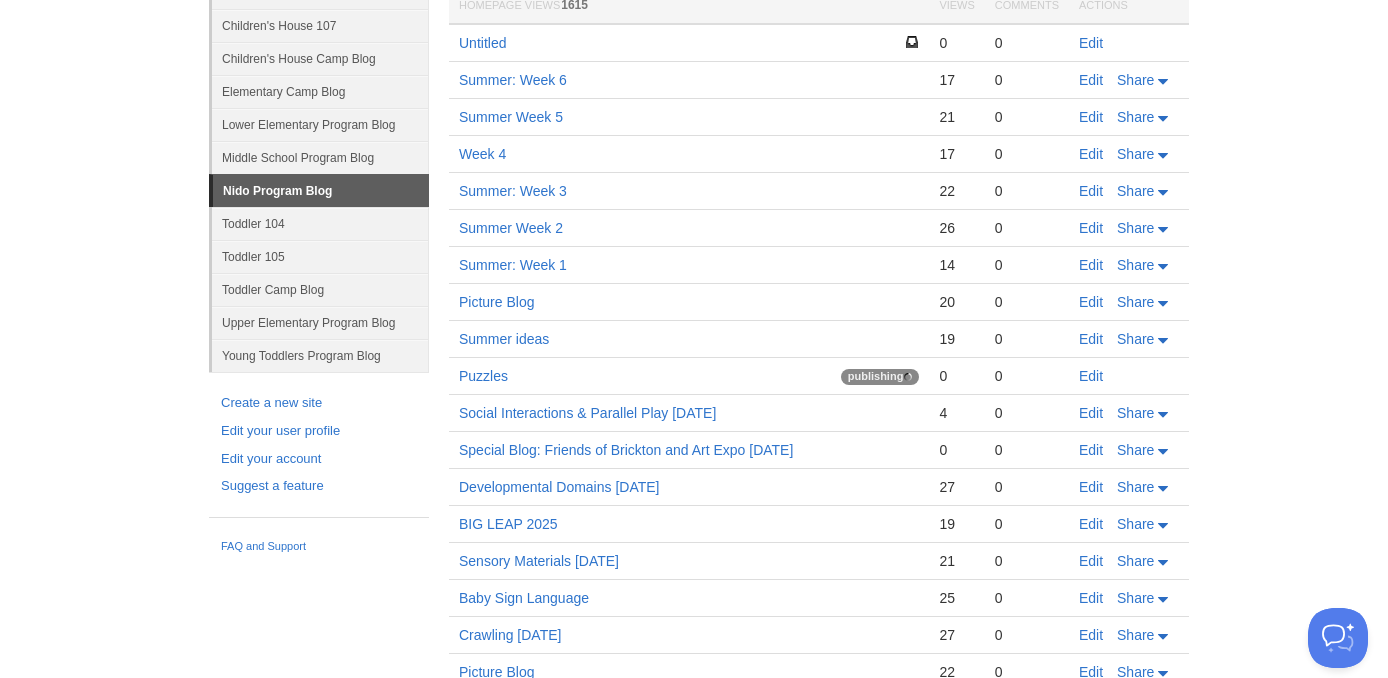 scroll, scrollTop: 0, scrollLeft: 0, axis: both 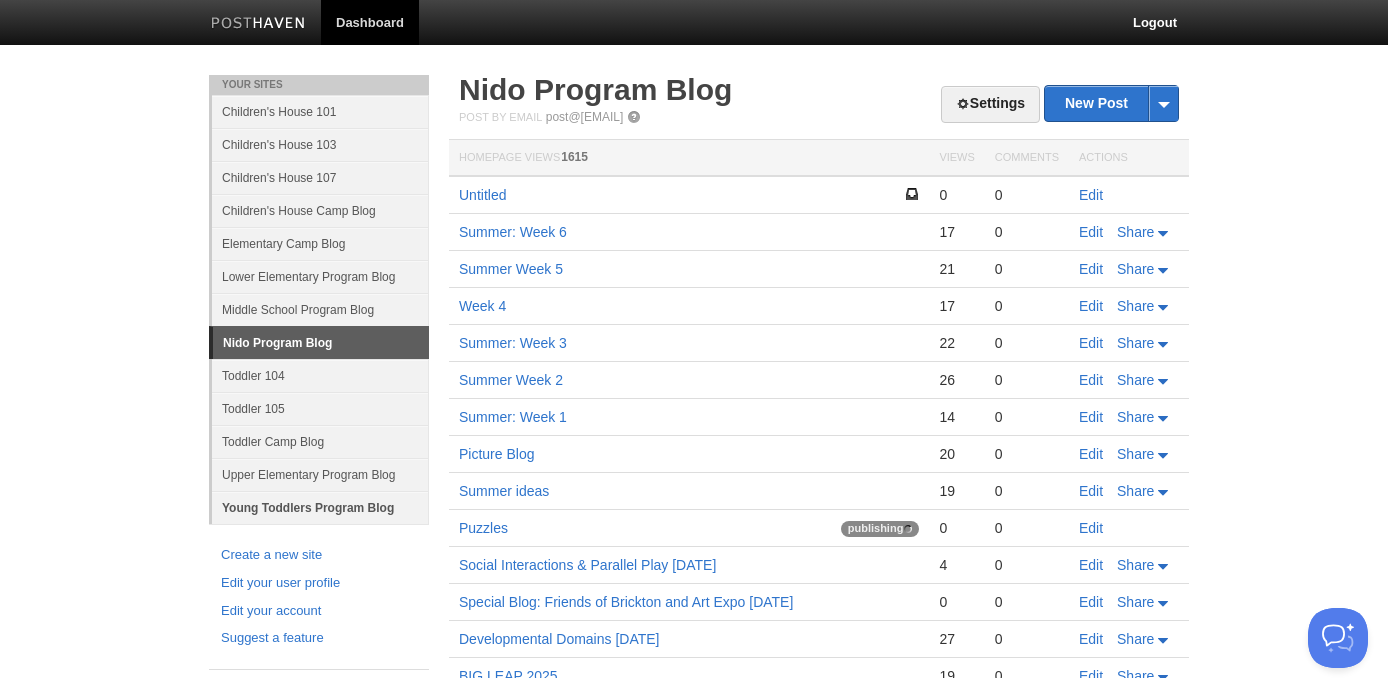 click on "Young Toddlers Program Blog" at bounding box center [320, 507] 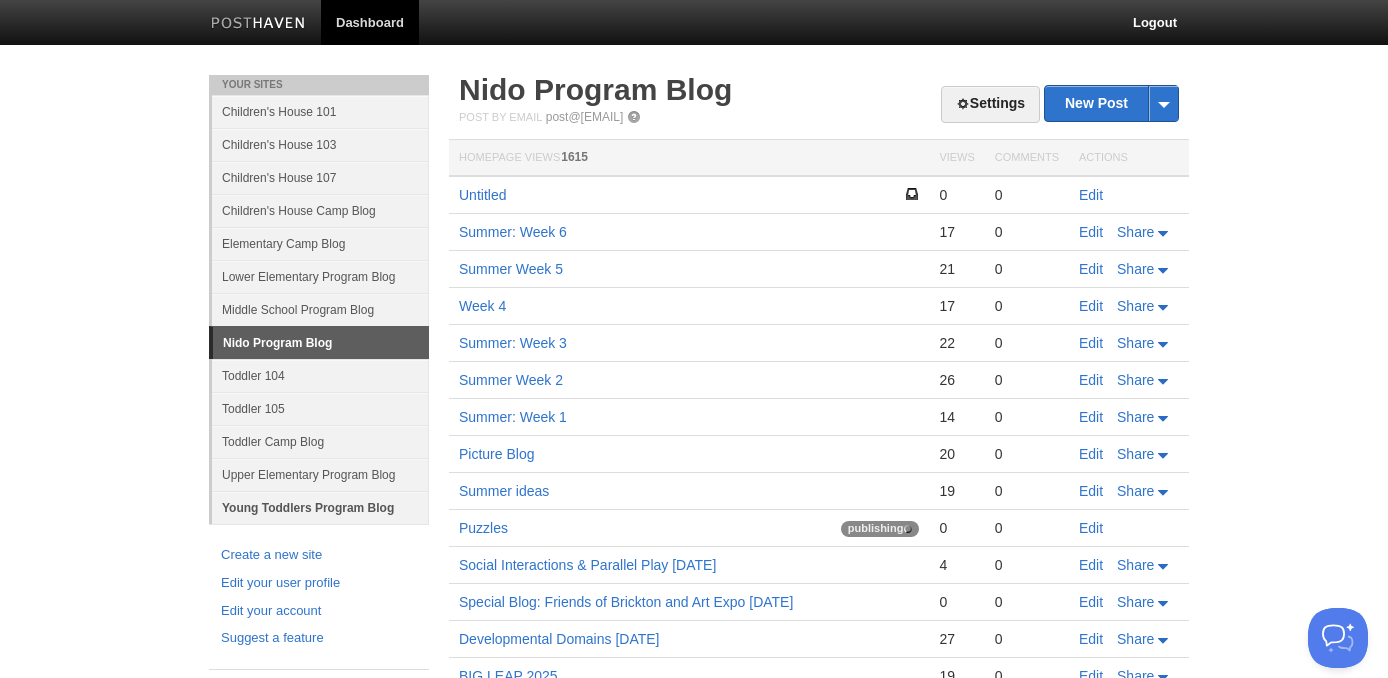 click on "Young Toddlers Program Blog" at bounding box center (320, 507) 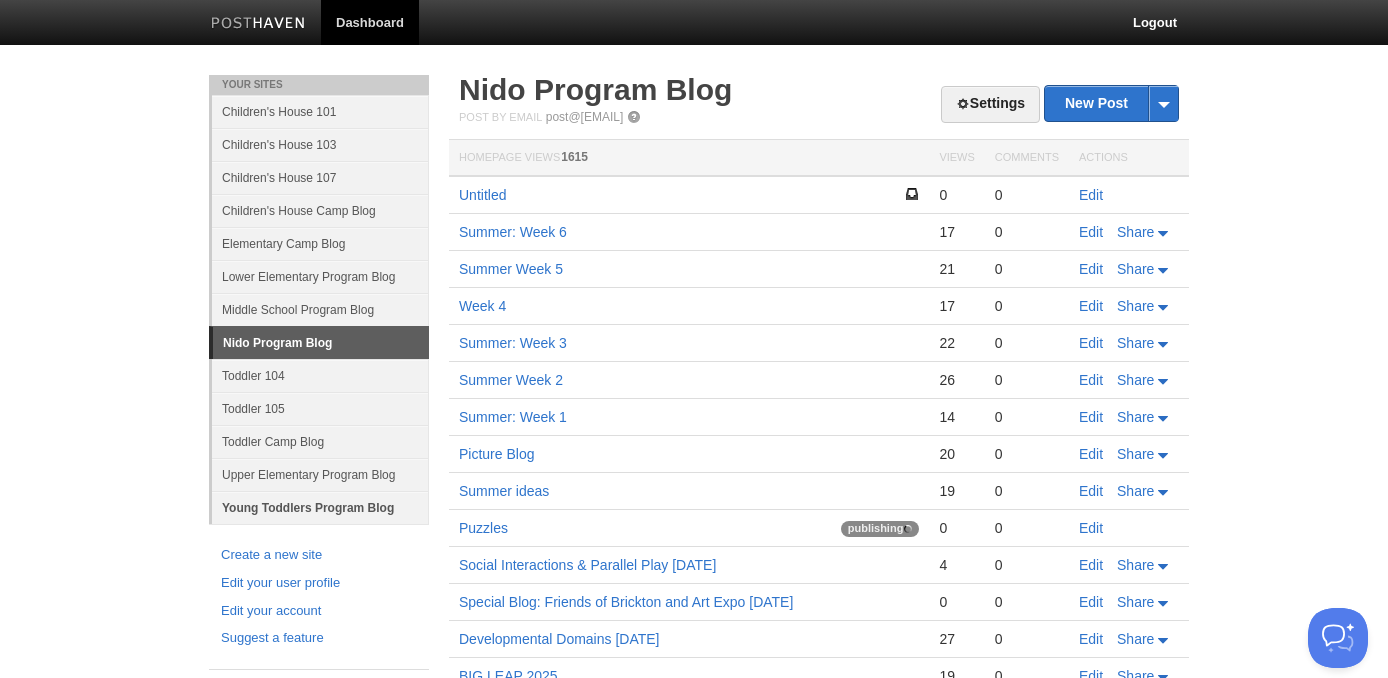 click on "Young Toddlers Program Blog" at bounding box center [320, 507] 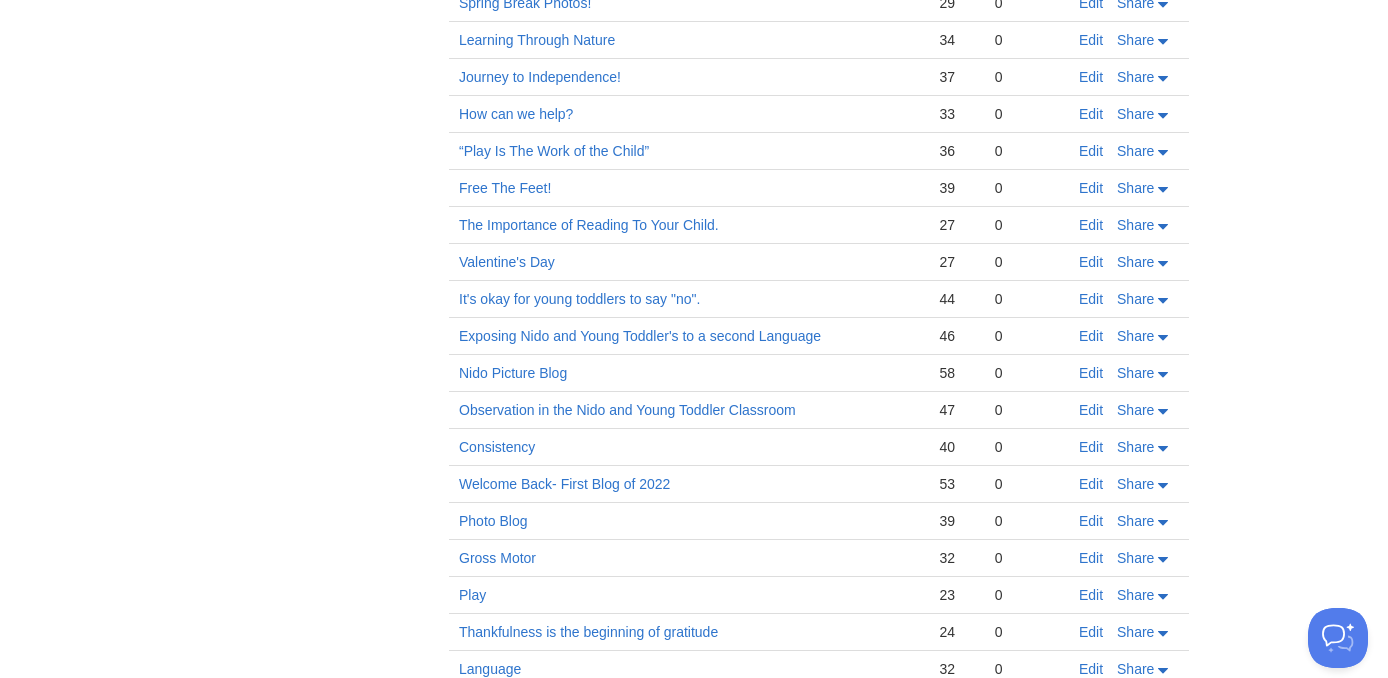 scroll, scrollTop: 5493, scrollLeft: 0, axis: vertical 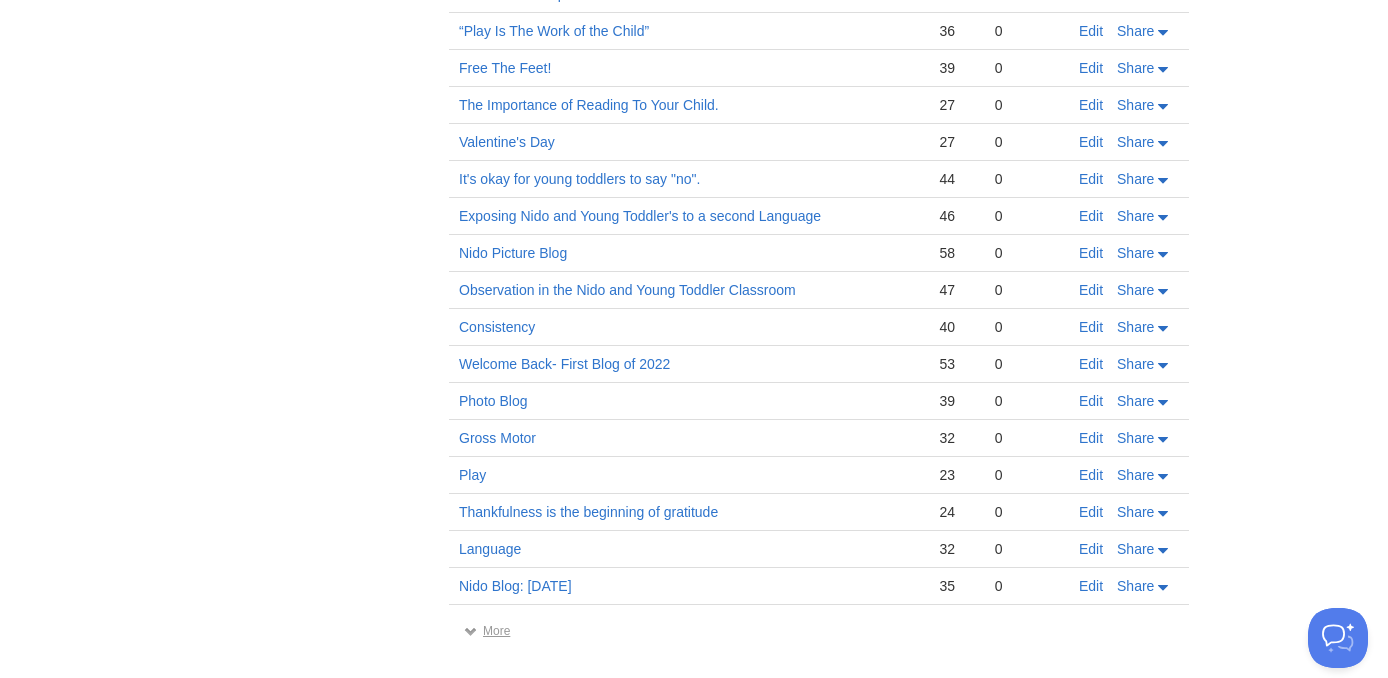click on "More" at bounding box center (487, 631) 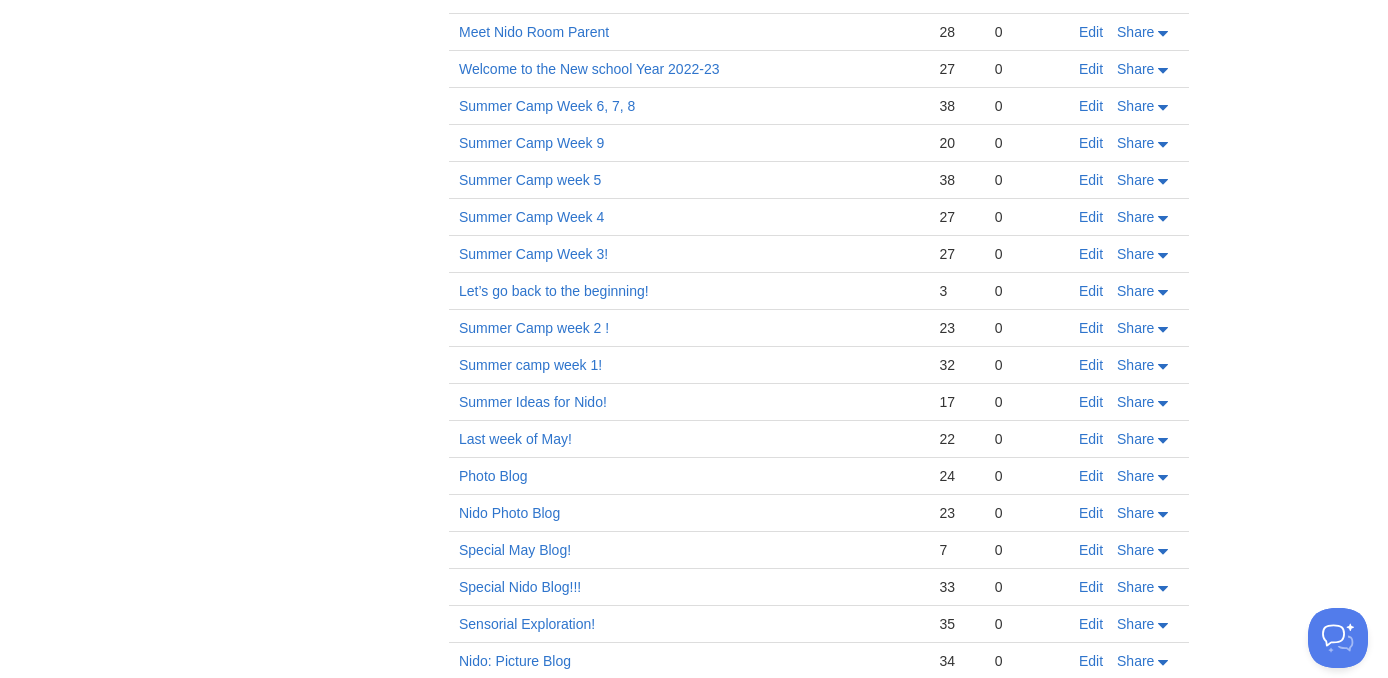 scroll, scrollTop: 4617, scrollLeft: 0, axis: vertical 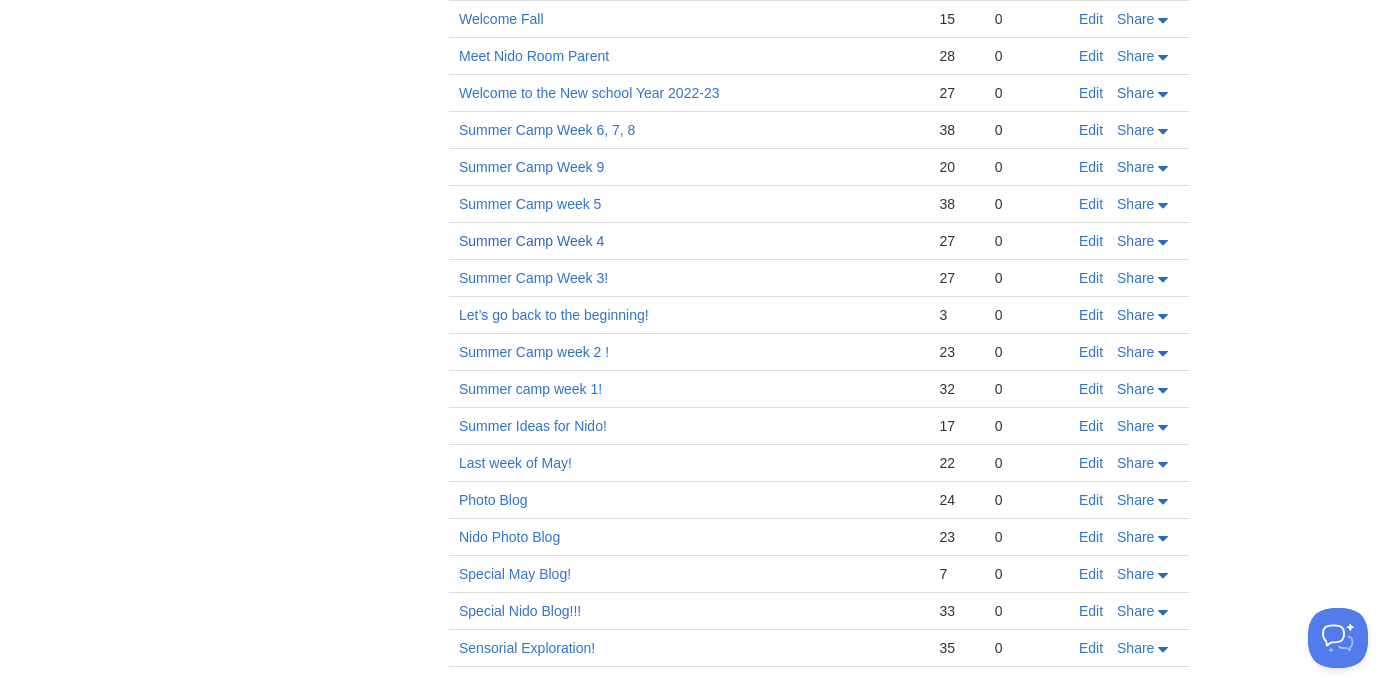 click on "Summer Camp Week 4" at bounding box center (531, 241) 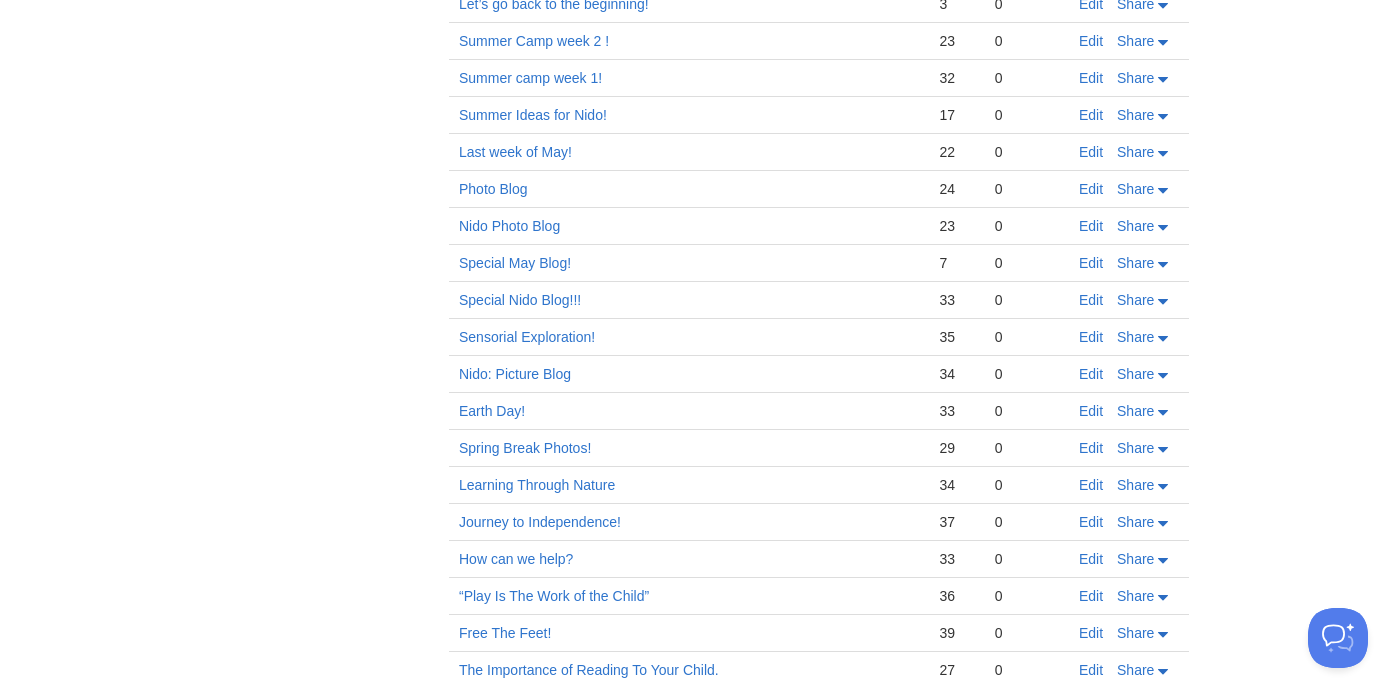 scroll, scrollTop: 5479, scrollLeft: 0, axis: vertical 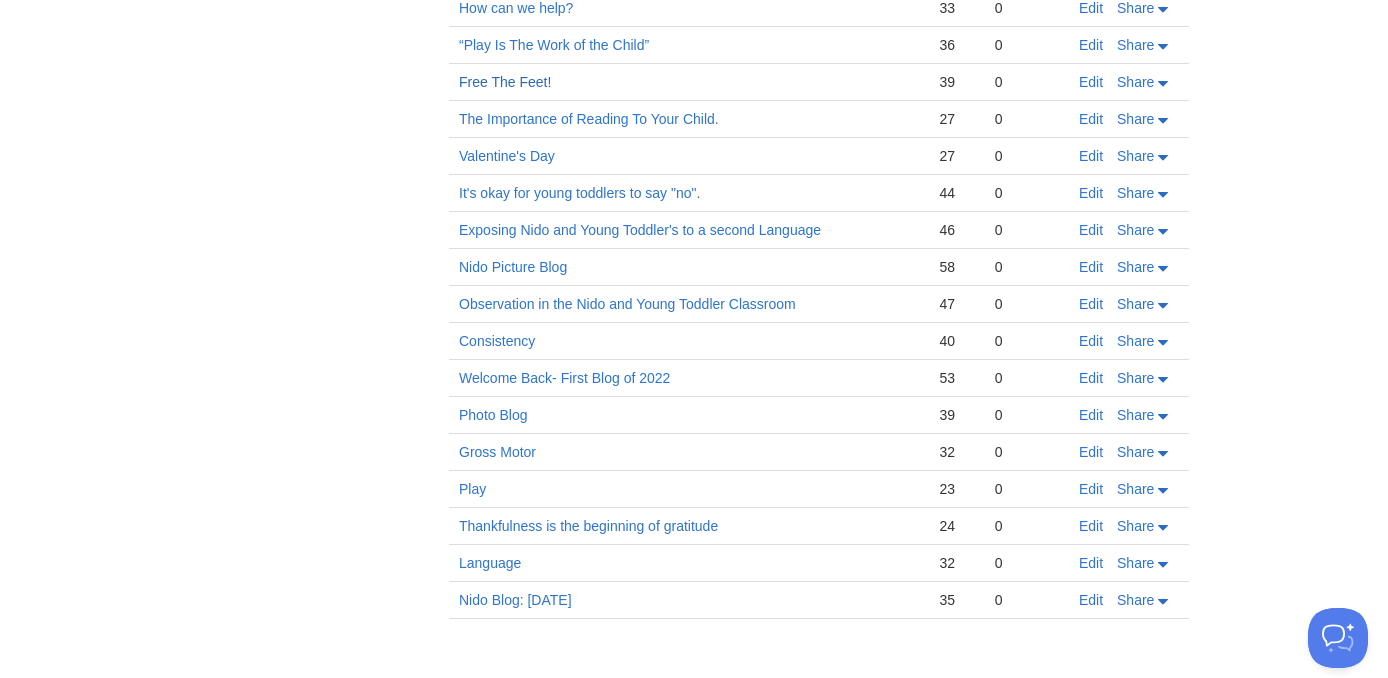 click on "Free The Feet!" at bounding box center [505, 82] 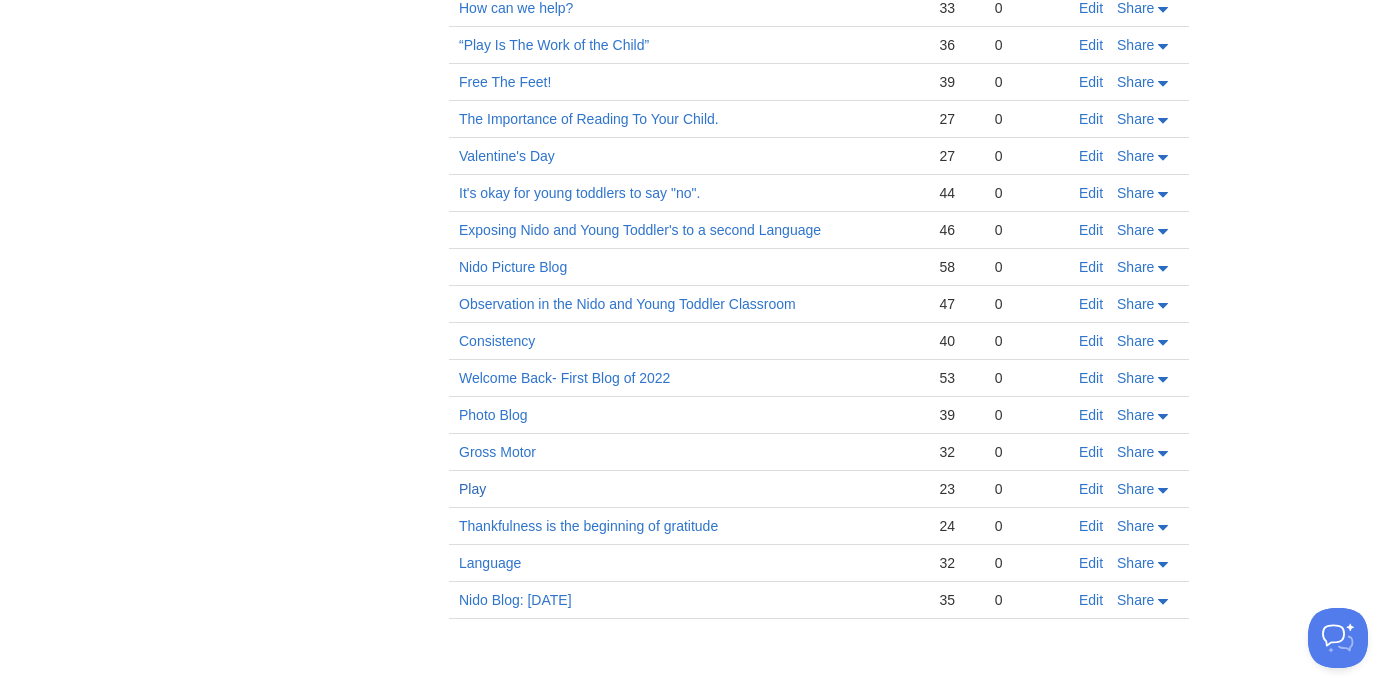 click on "Play" at bounding box center [472, 489] 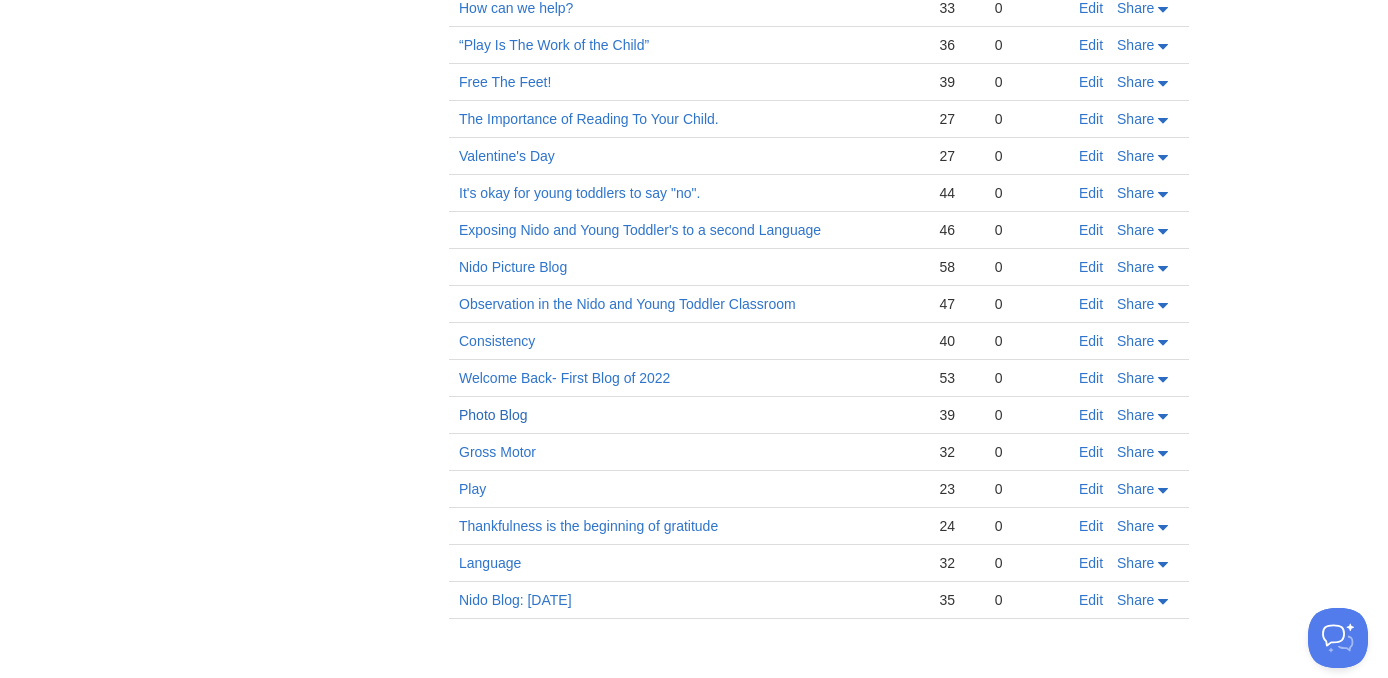 click on "Photo Blog" at bounding box center [493, 415] 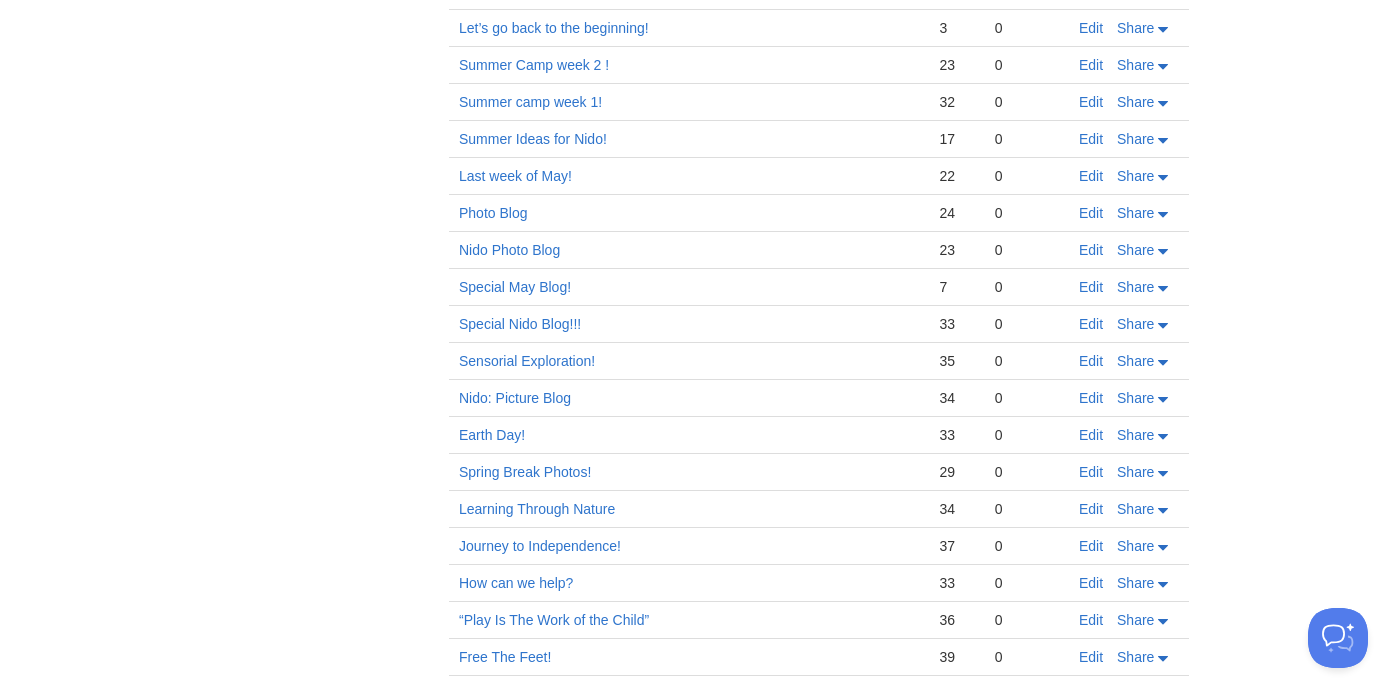 scroll, scrollTop: 4901, scrollLeft: 0, axis: vertical 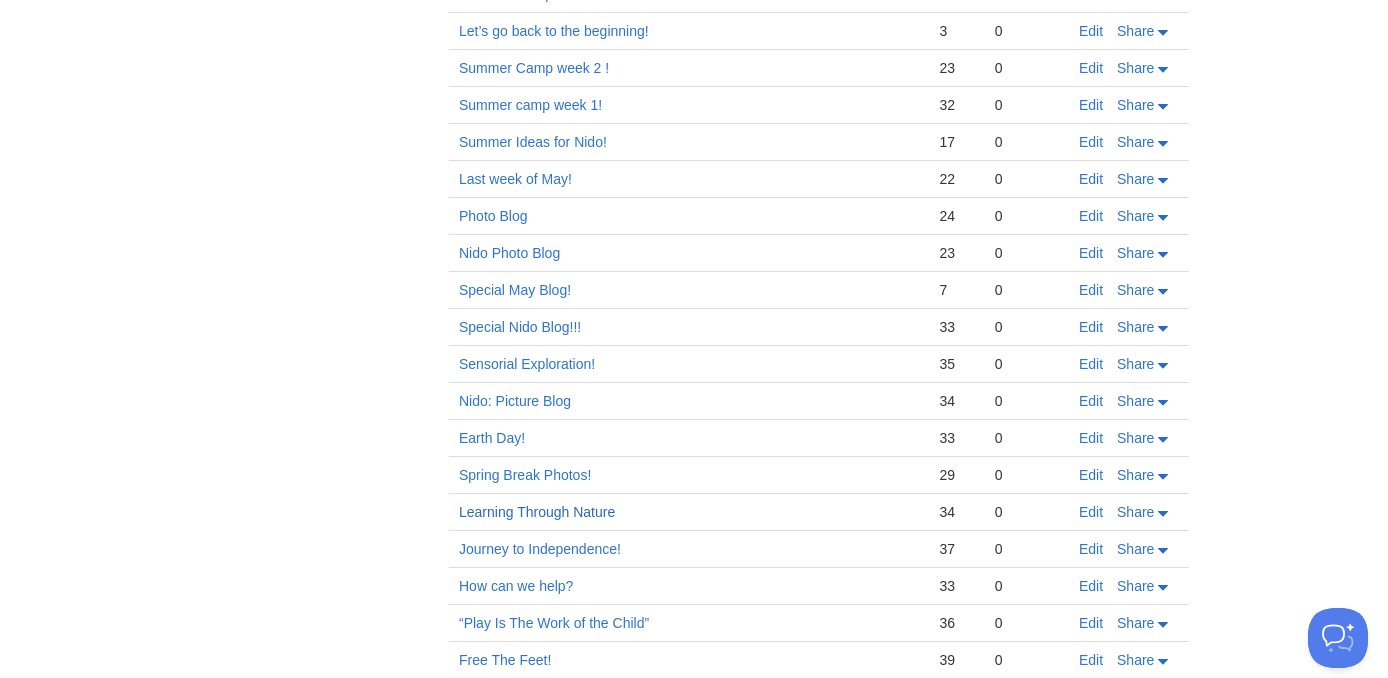 click on "Learning Through Nature" at bounding box center (537, 512) 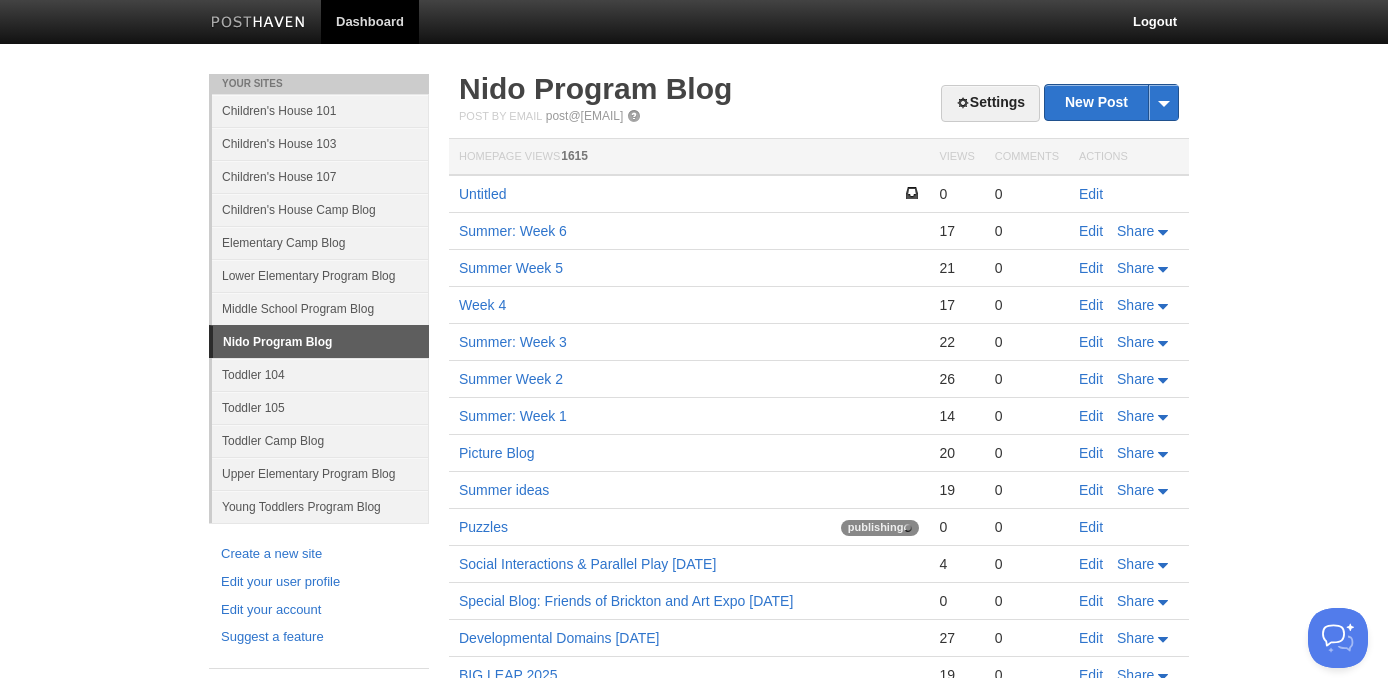 scroll, scrollTop: 0, scrollLeft: 0, axis: both 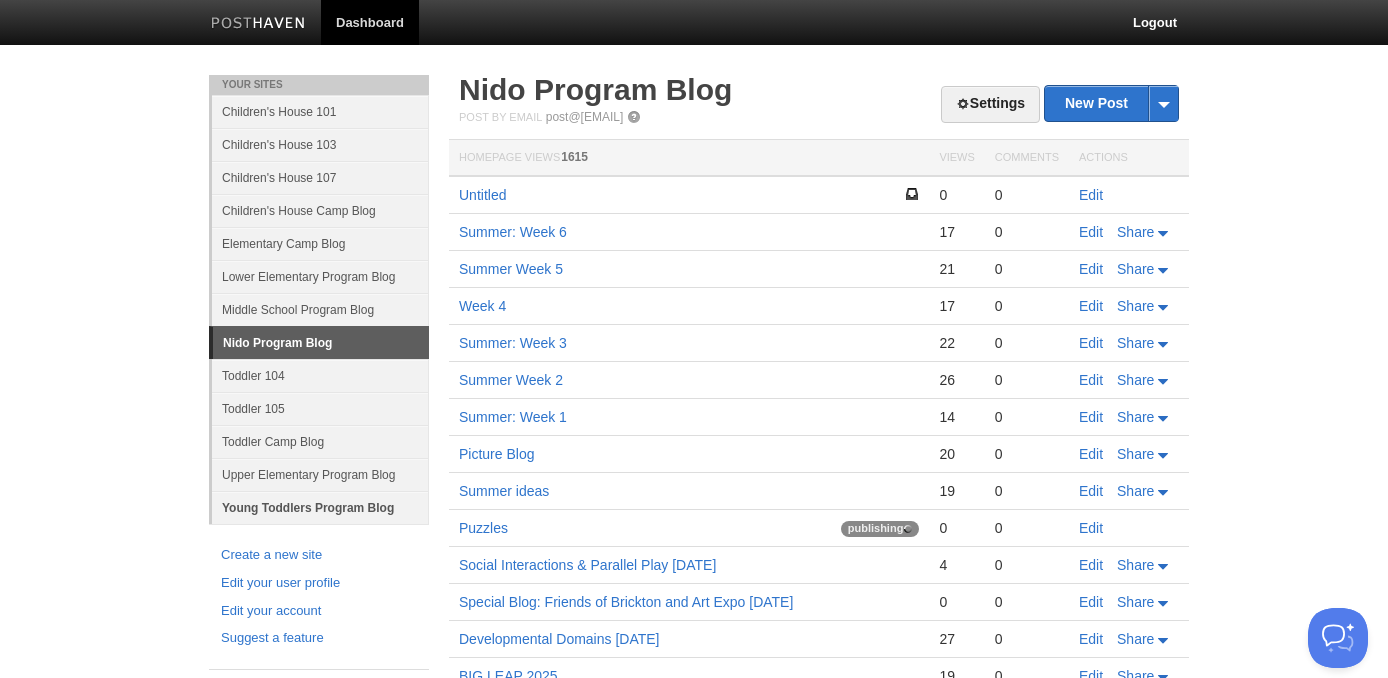 click on "Young Toddlers Program Blog" at bounding box center (320, 507) 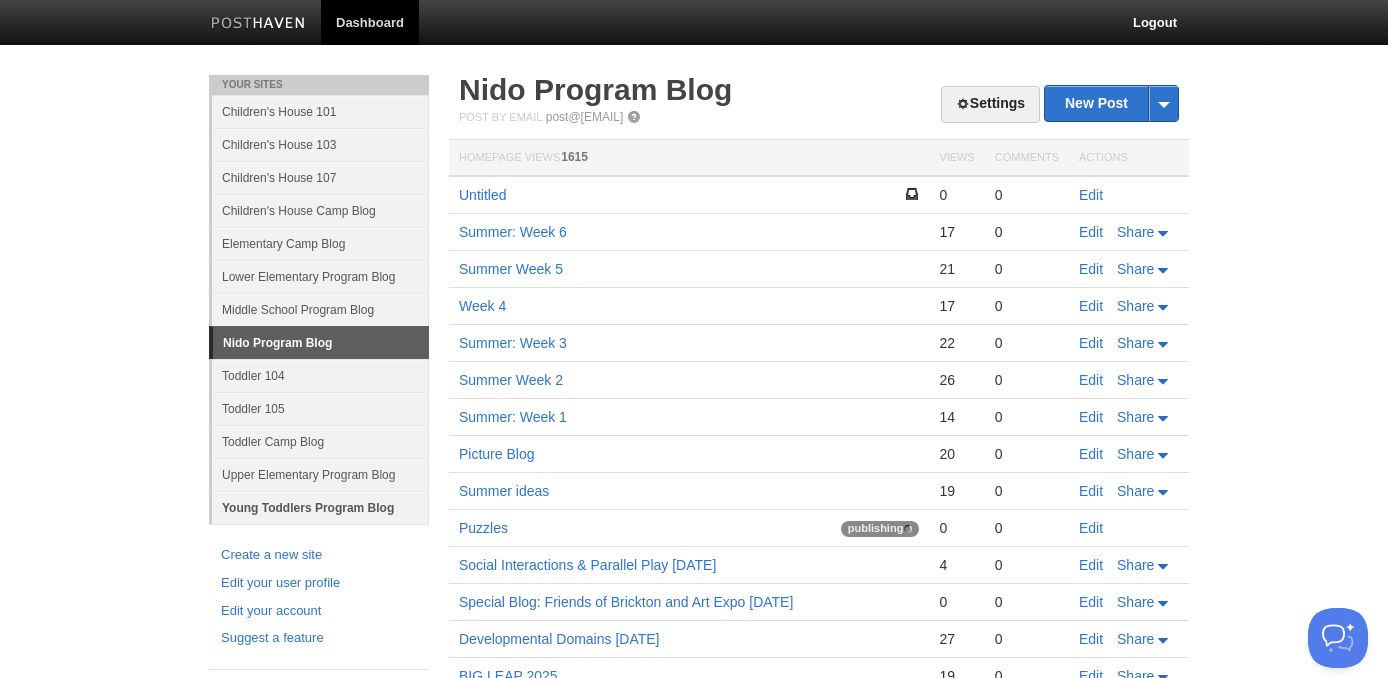 click on "Young Toddlers Program Blog" at bounding box center (320, 507) 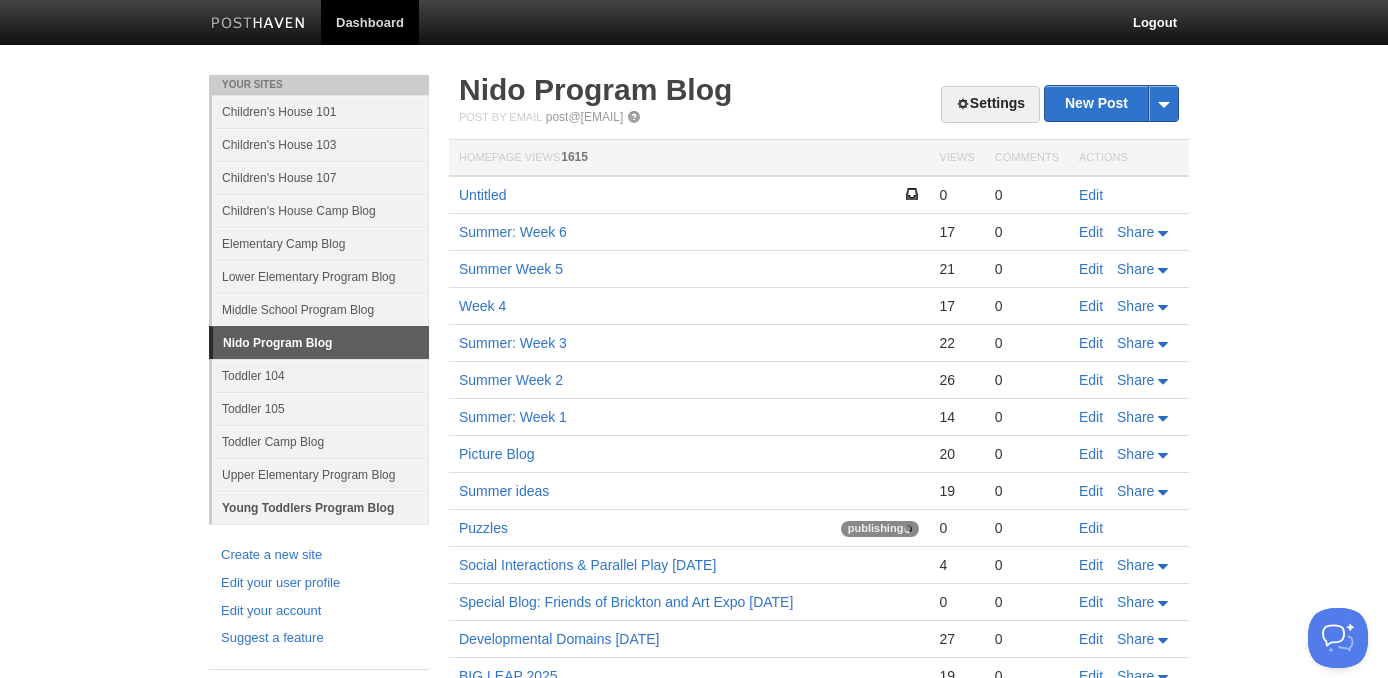 click on "Young Toddlers Program Blog" at bounding box center (320, 507) 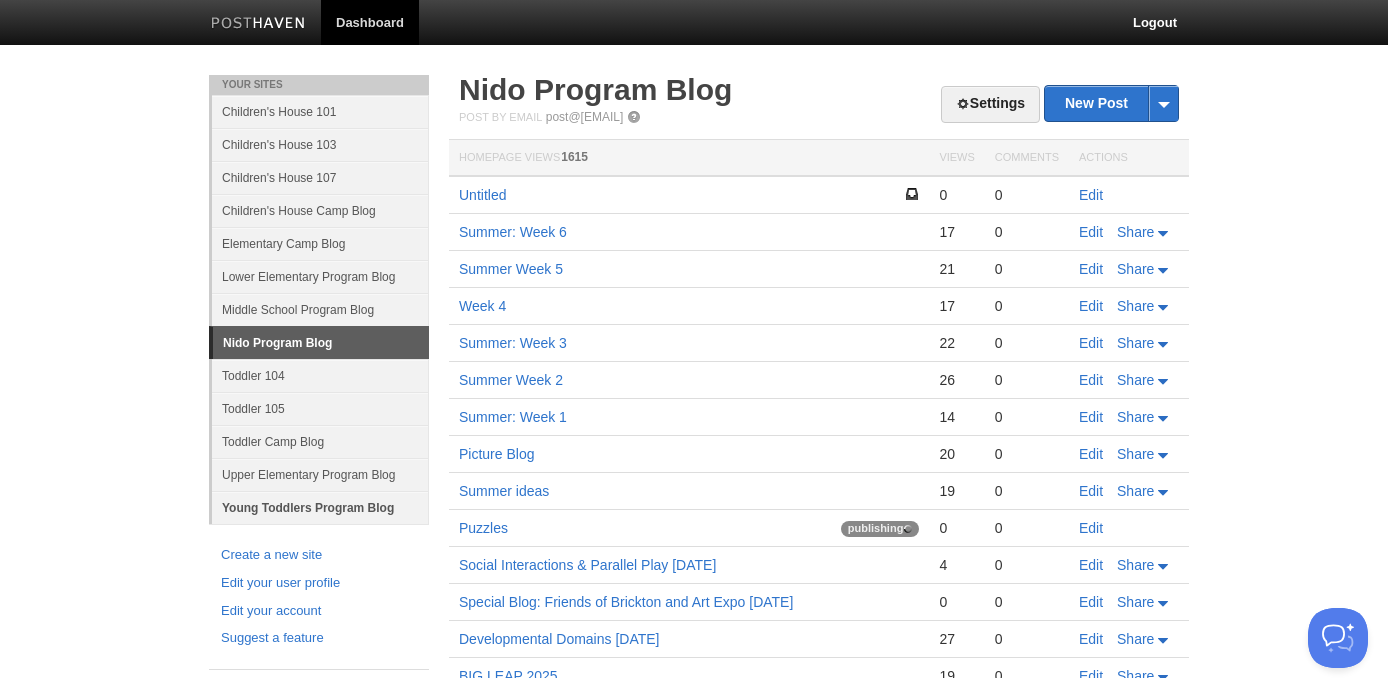 click on "Young Toddlers Program Blog" at bounding box center (320, 507) 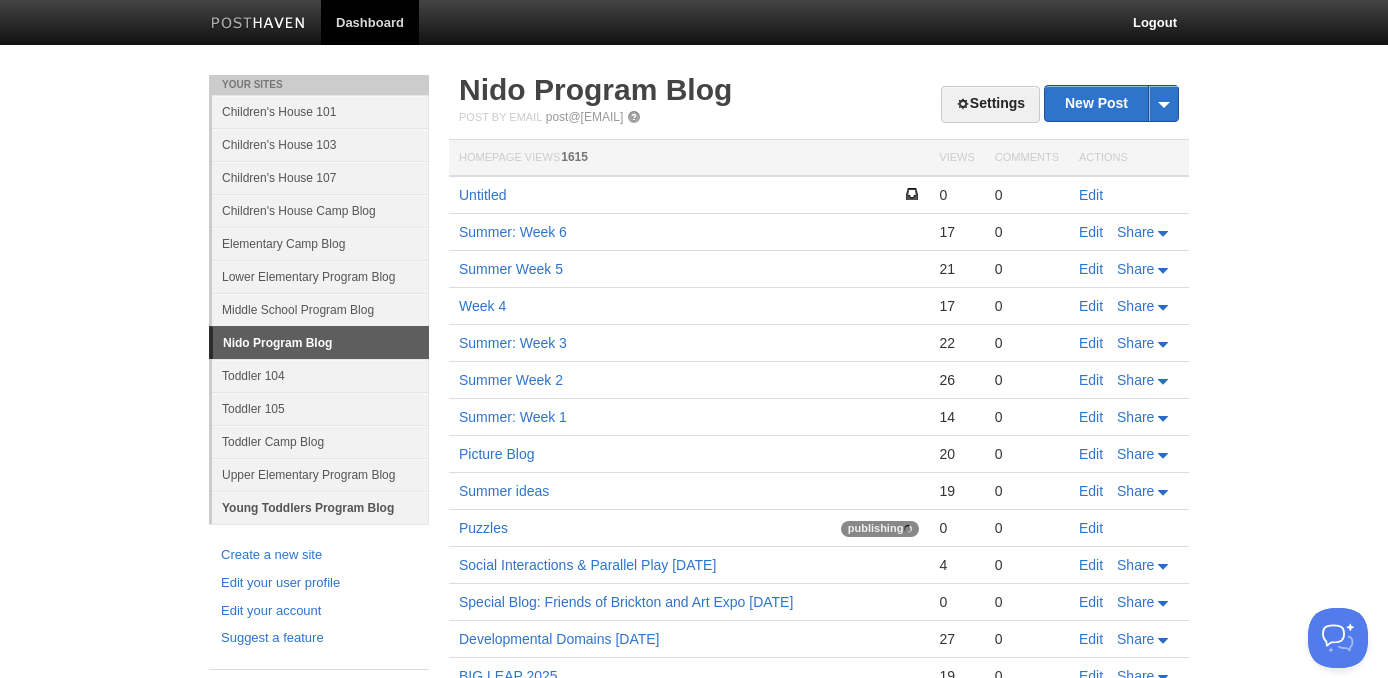 click on "Young Toddlers Program Blog" at bounding box center (320, 507) 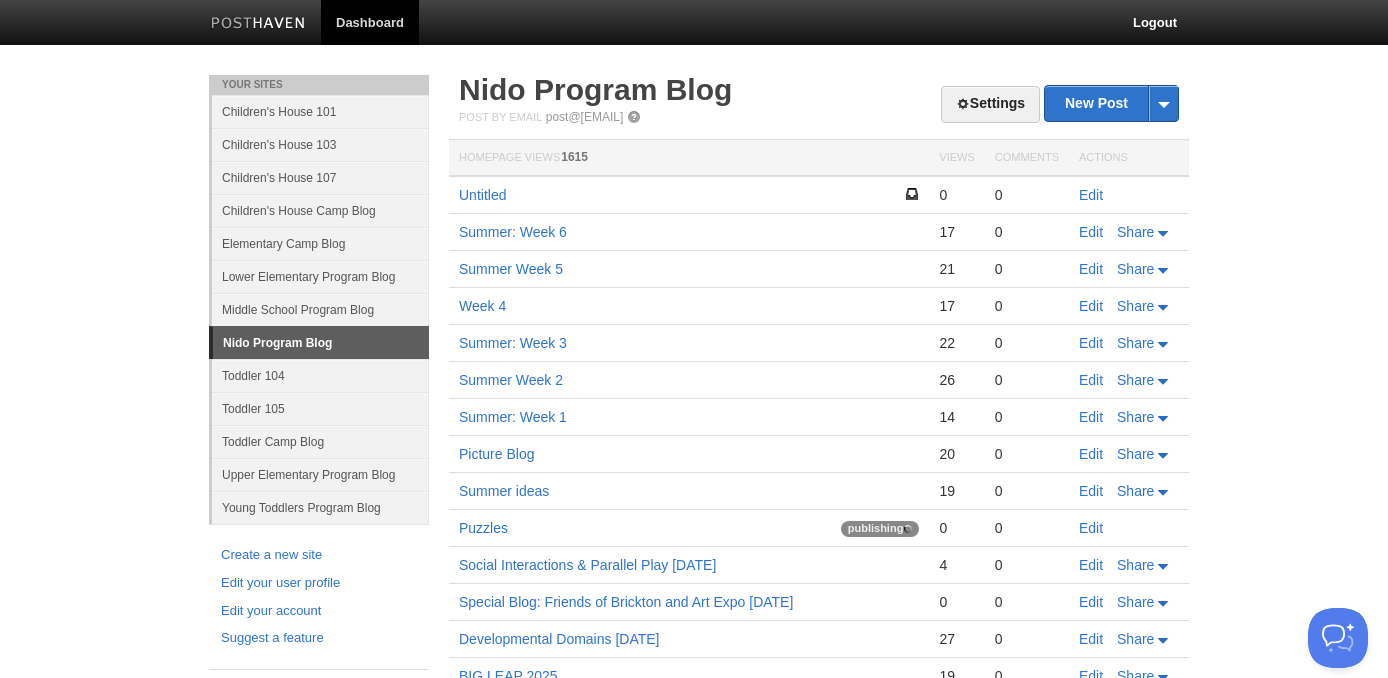 click on "Dashboard" at bounding box center (370, 22) 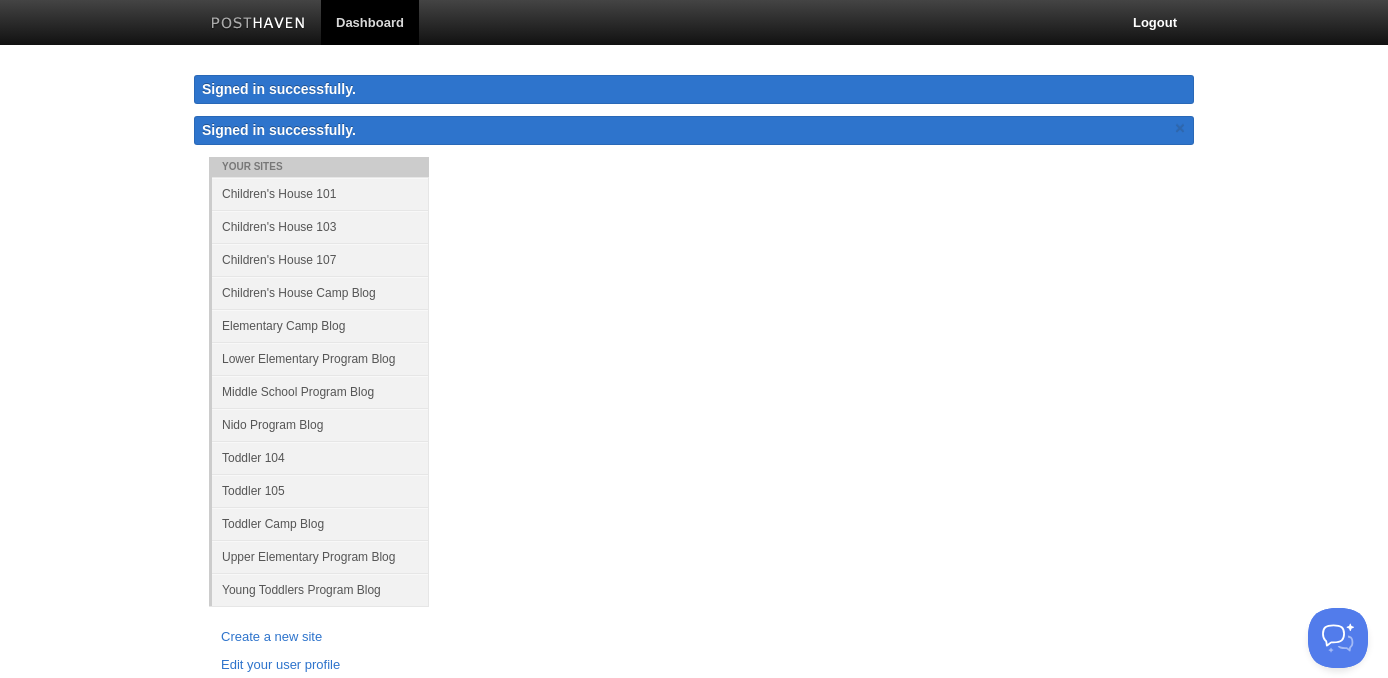 scroll, scrollTop: 0, scrollLeft: 0, axis: both 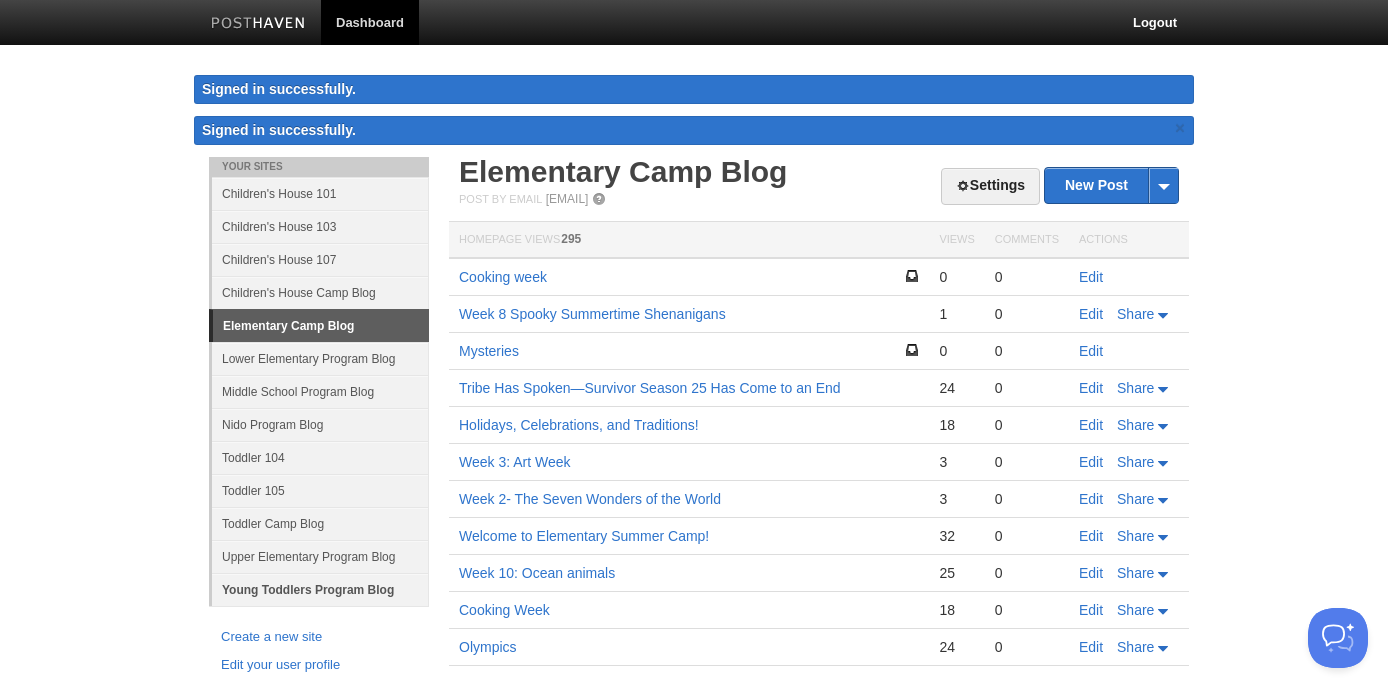 click on "Young Toddlers Program Blog" at bounding box center (320, 589) 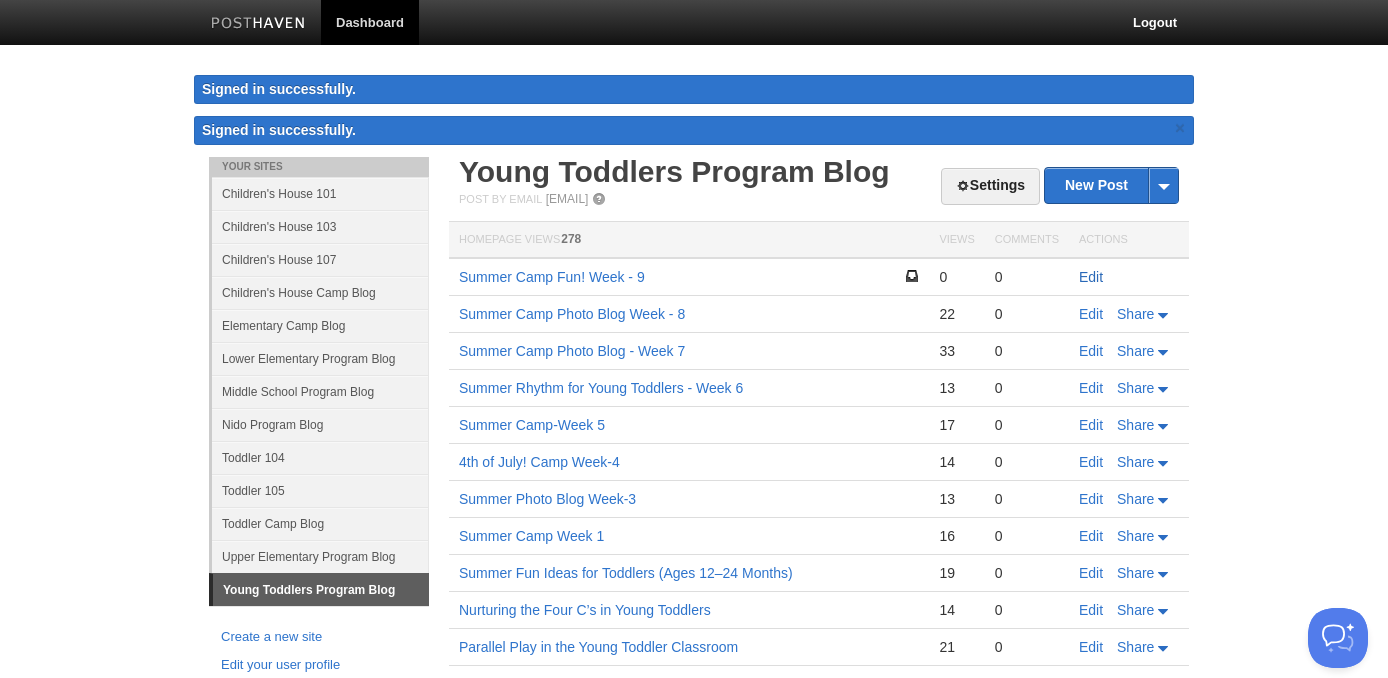 click on "Edit" at bounding box center [1091, 277] 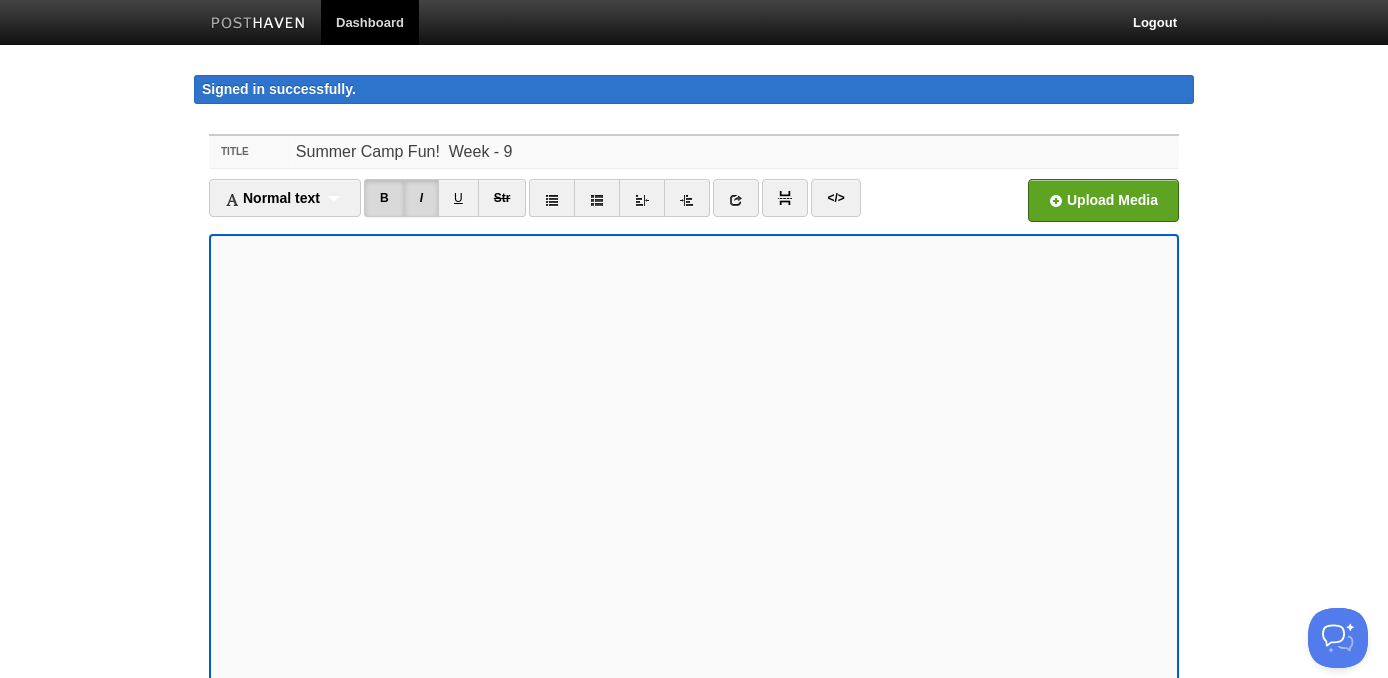 click on "Summer Camp Fun!  Week - 9" at bounding box center (734, 152) 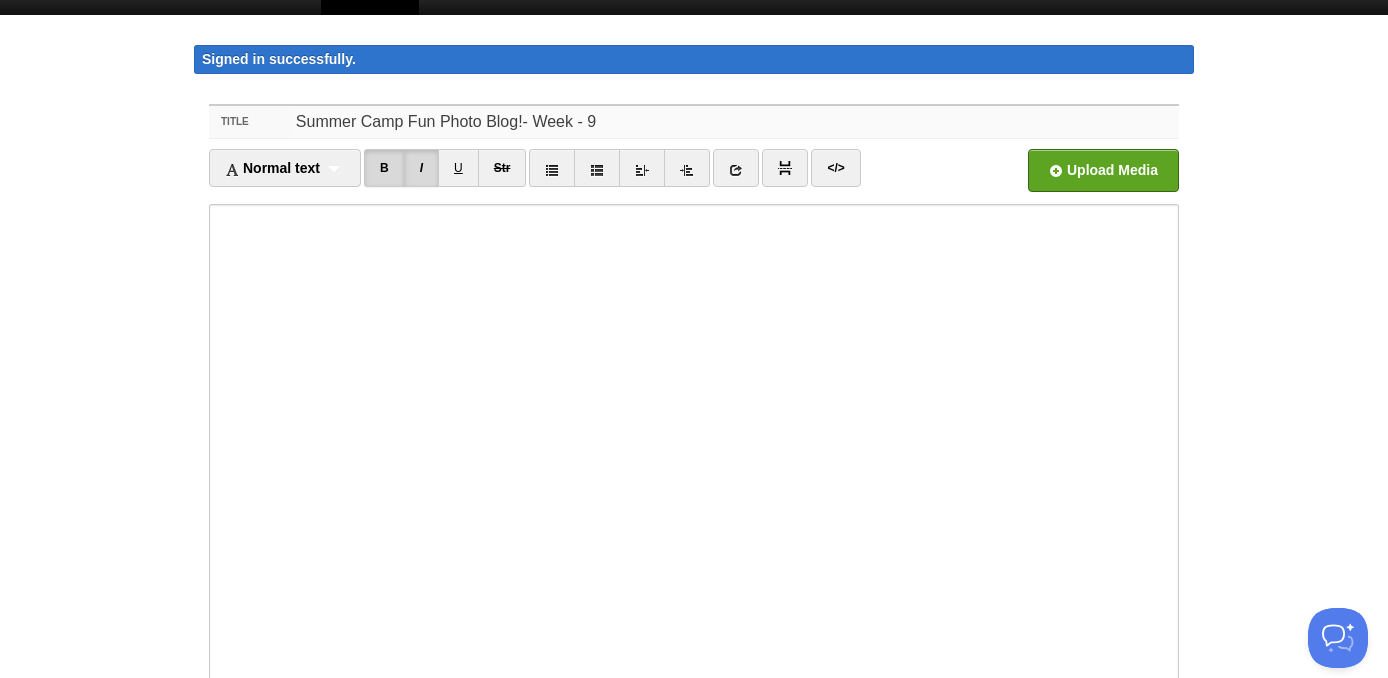 scroll, scrollTop: 51, scrollLeft: 0, axis: vertical 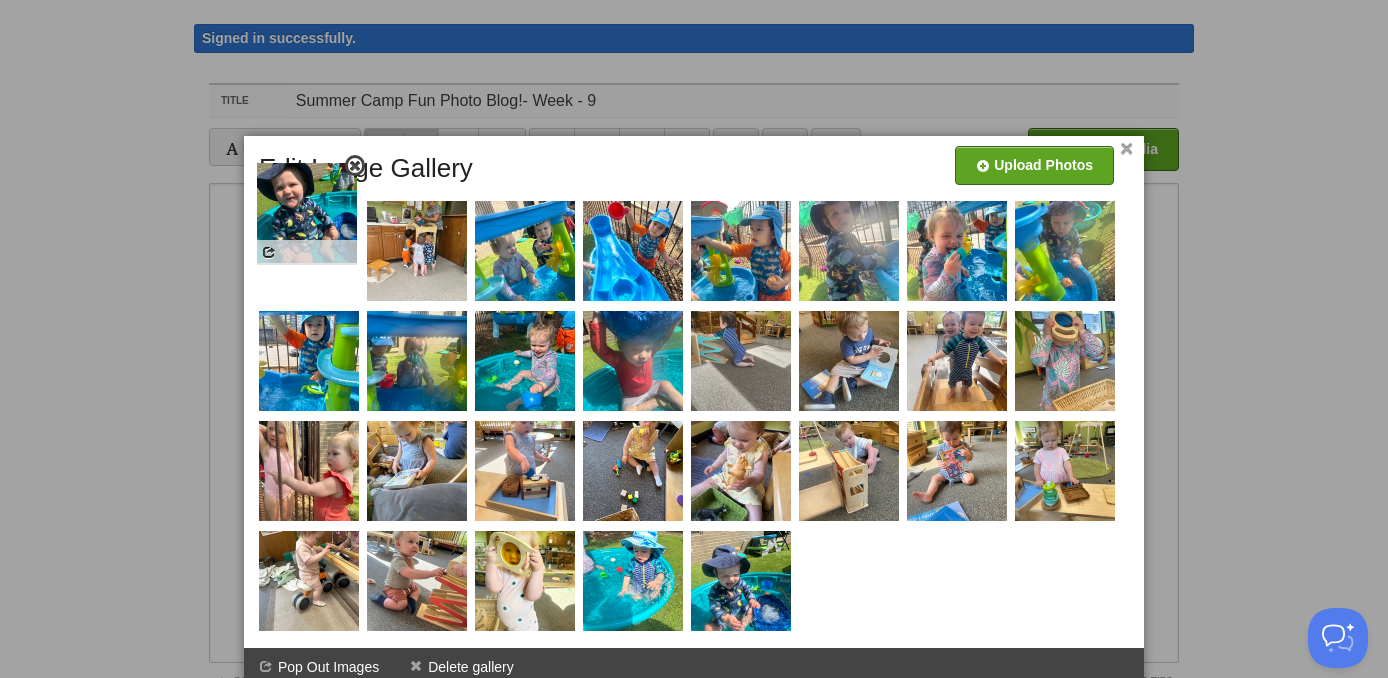 drag, startPoint x: 299, startPoint y: 356, endPoint x: 297, endPoint y: 210, distance: 146.0137 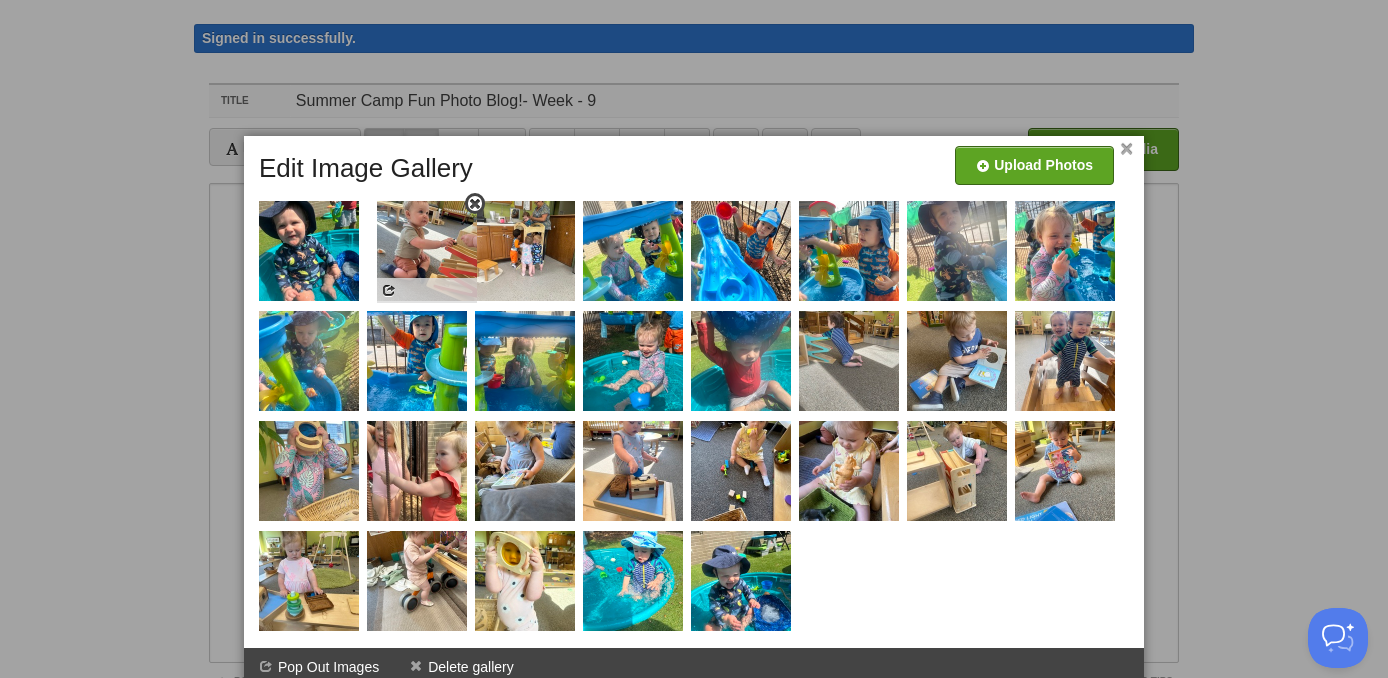 drag, startPoint x: 401, startPoint y: 571, endPoint x: 411, endPoint y: 241, distance: 330.1515 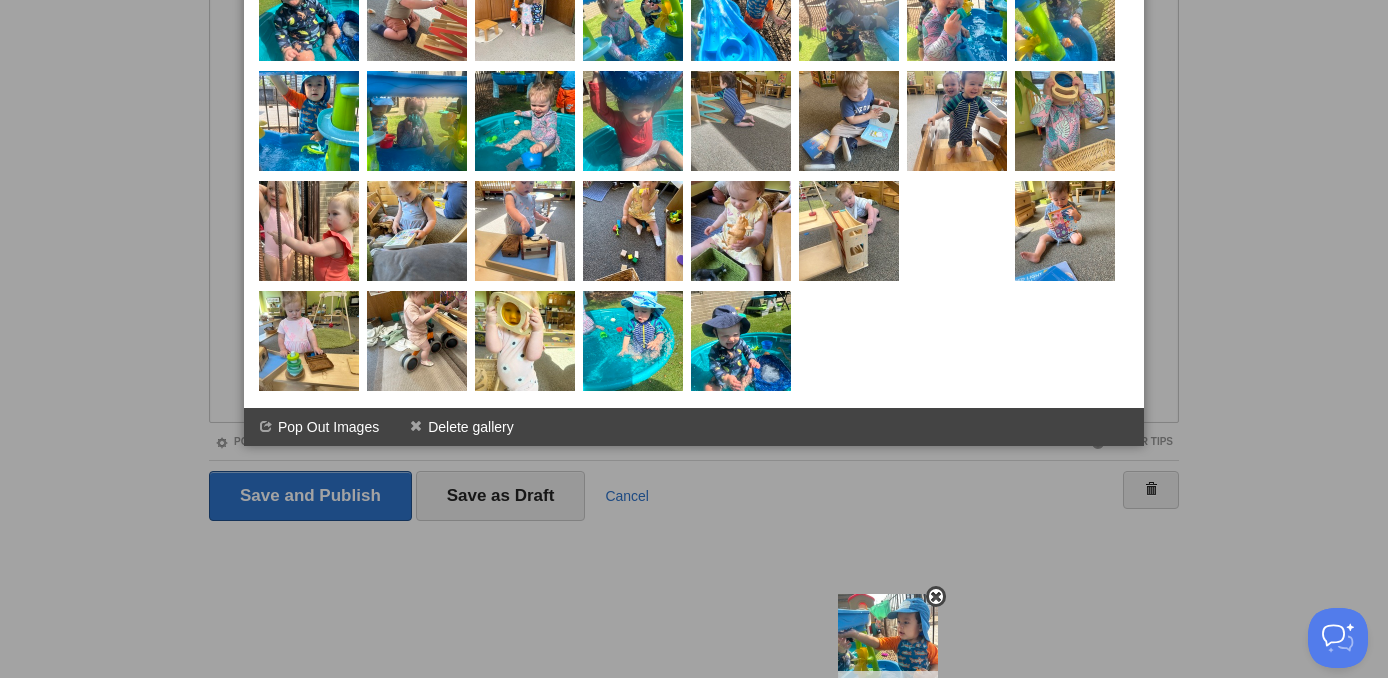 scroll, scrollTop: 208, scrollLeft: 0, axis: vertical 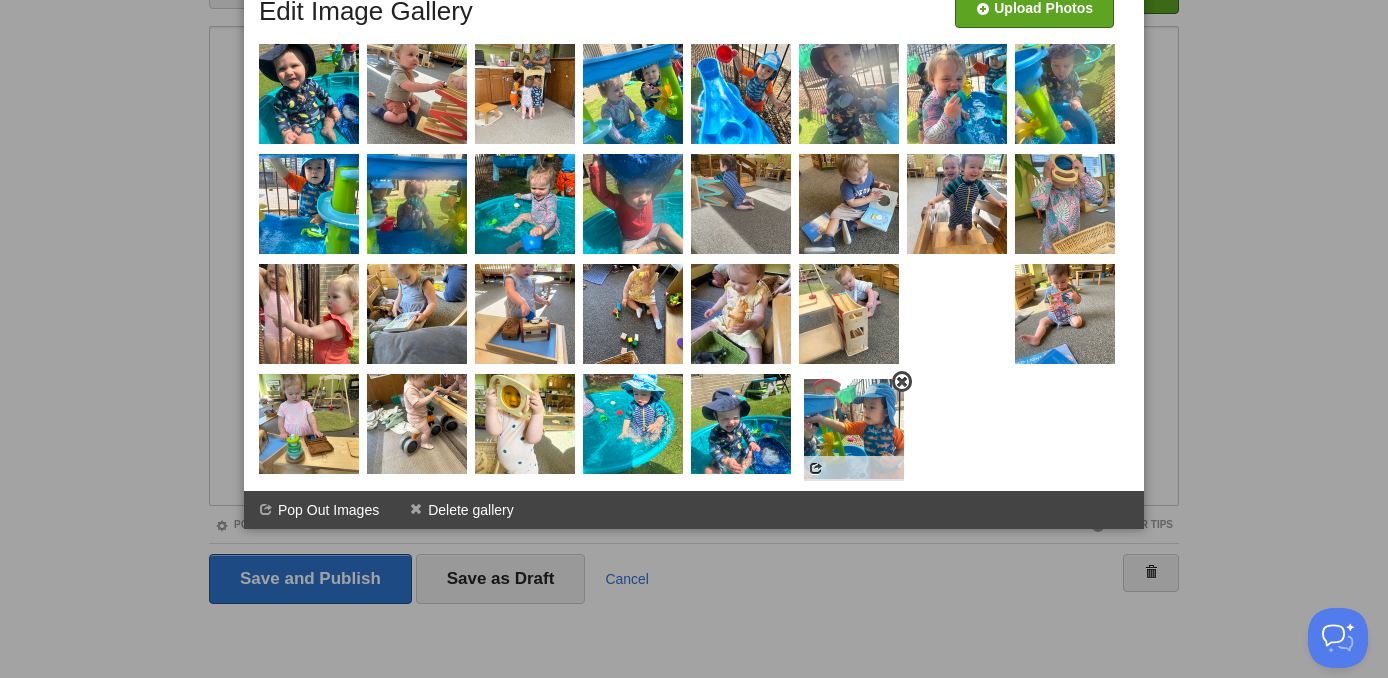 drag, startPoint x: 879, startPoint y: 255, endPoint x: 882, endPoint y: 432, distance: 177.02542 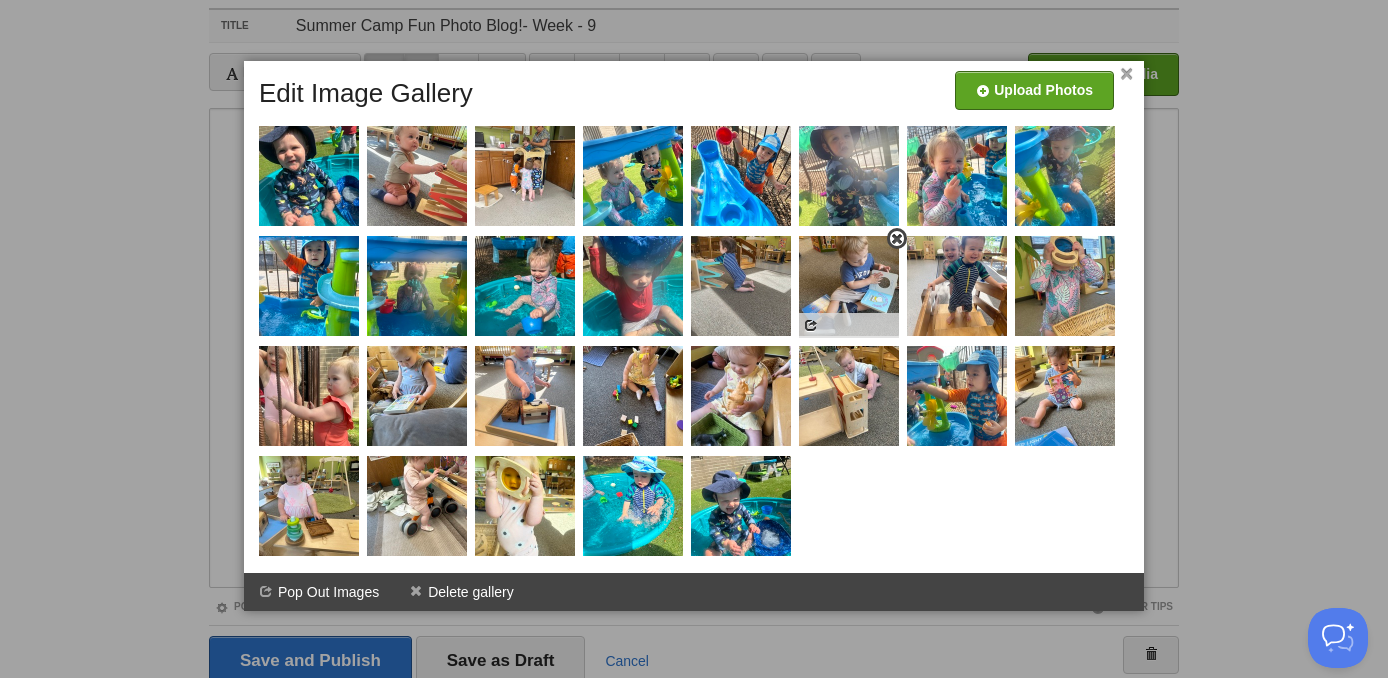 scroll, scrollTop: 127, scrollLeft: 0, axis: vertical 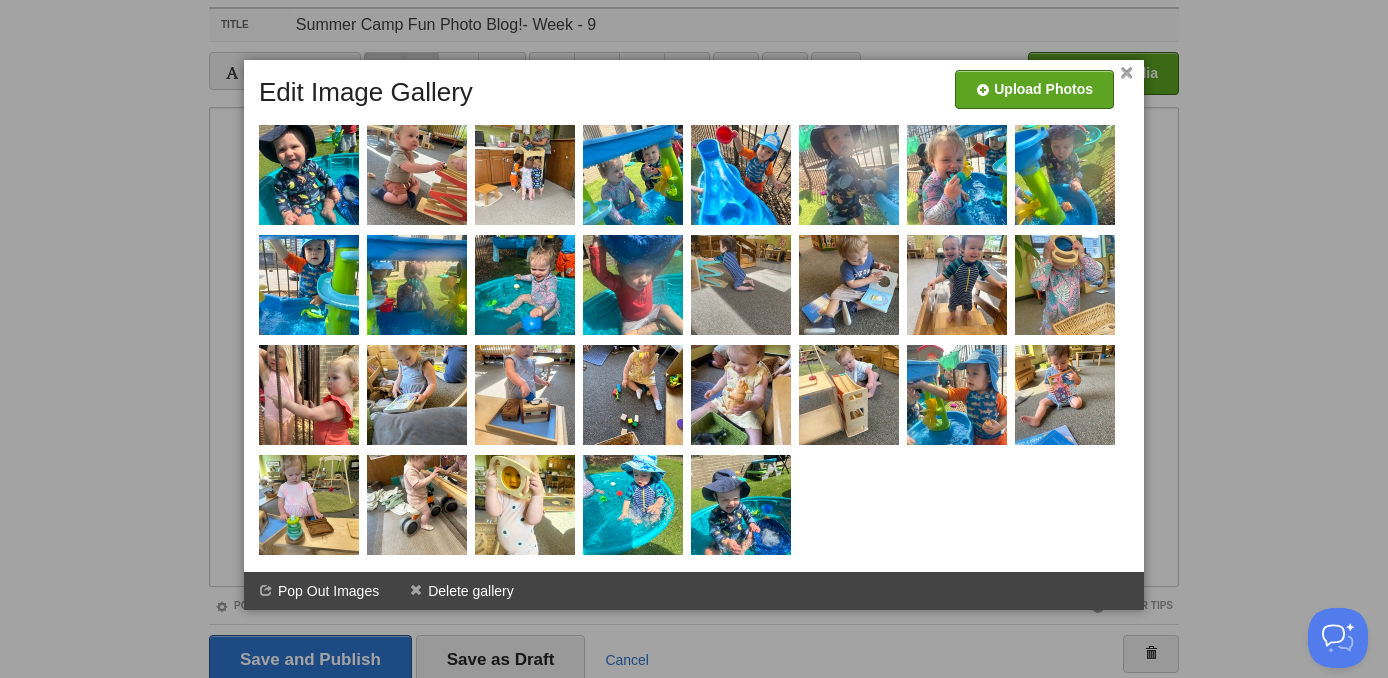 type on "Summer Camp Fun Photo Blog!- Week - 9" 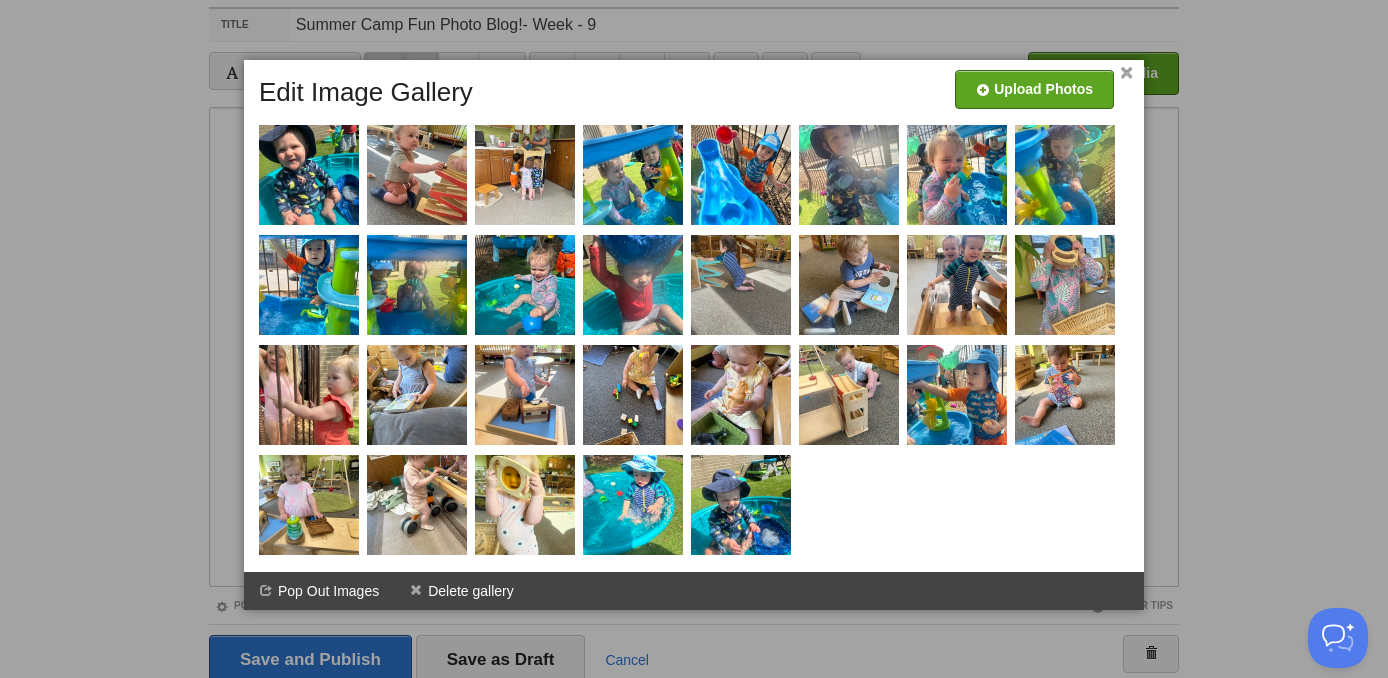 click on "×" at bounding box center [1126, 73] 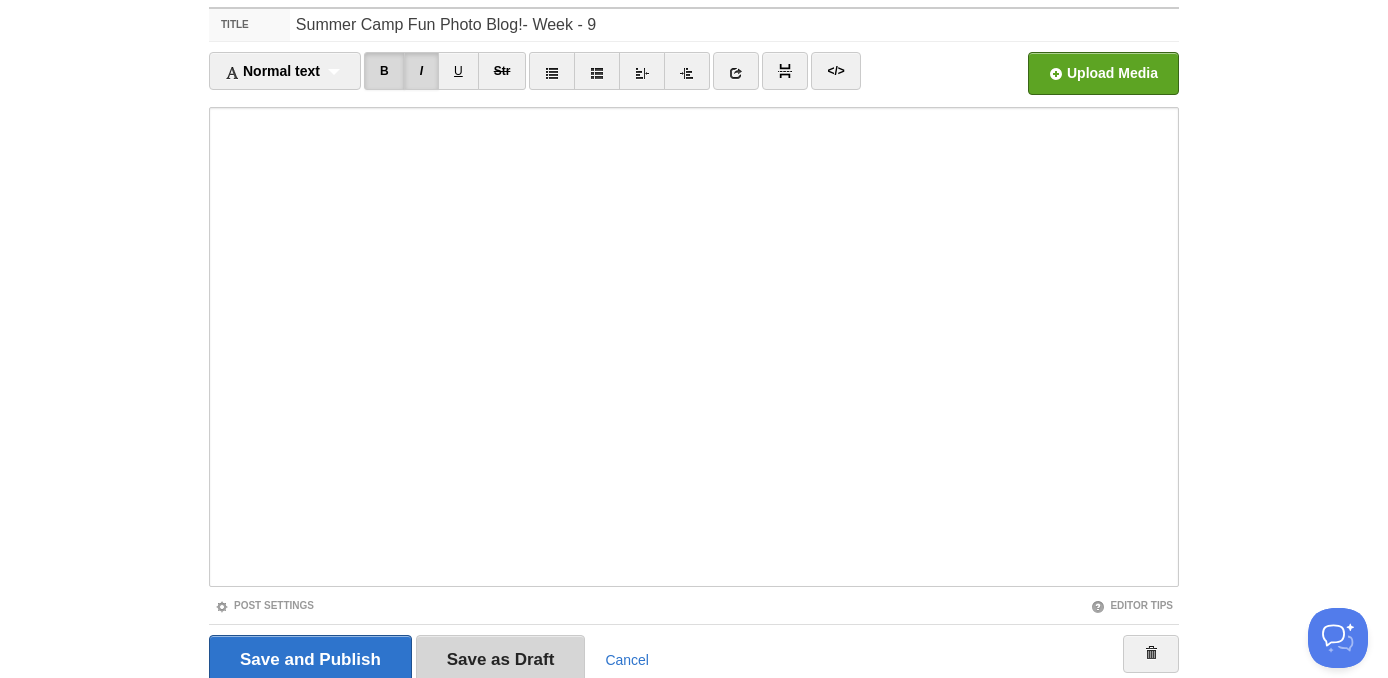 click on "Save as Draft" at bounding box center (501, 660) 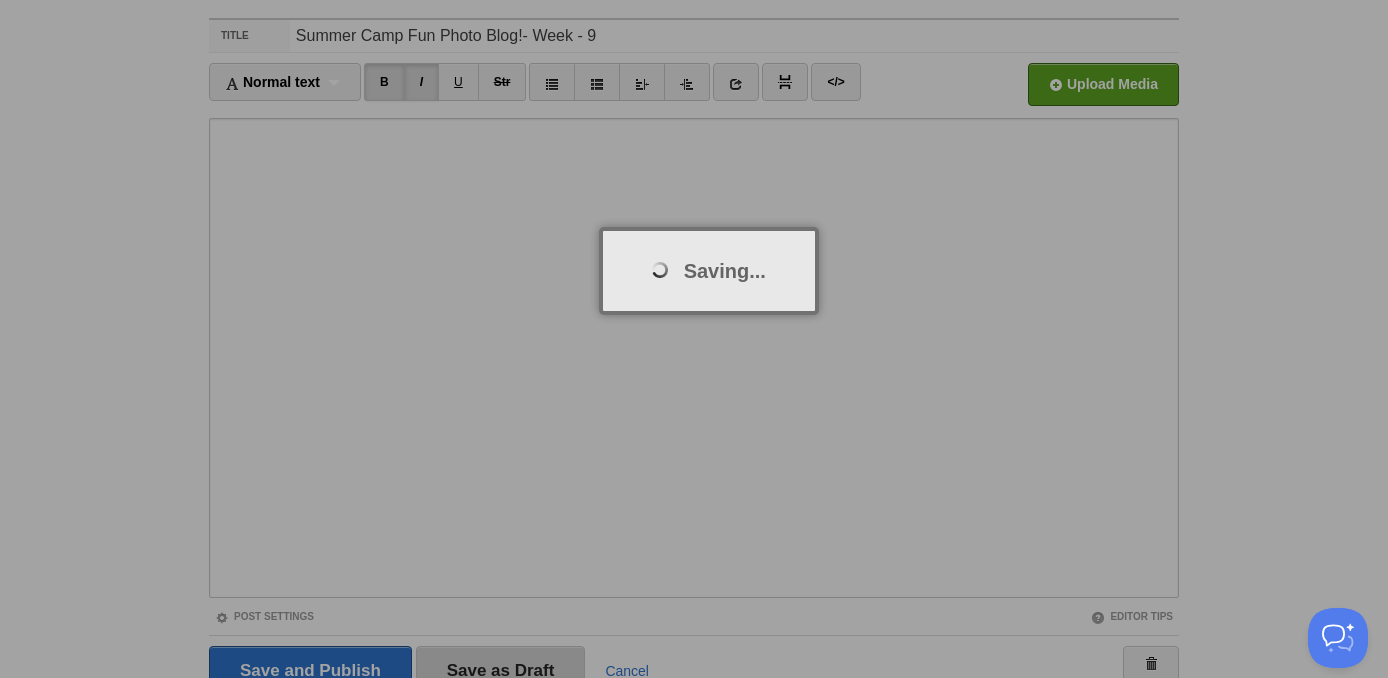 scroll, scrollTop: 116, scrollLeft: 0, axis: vertical 